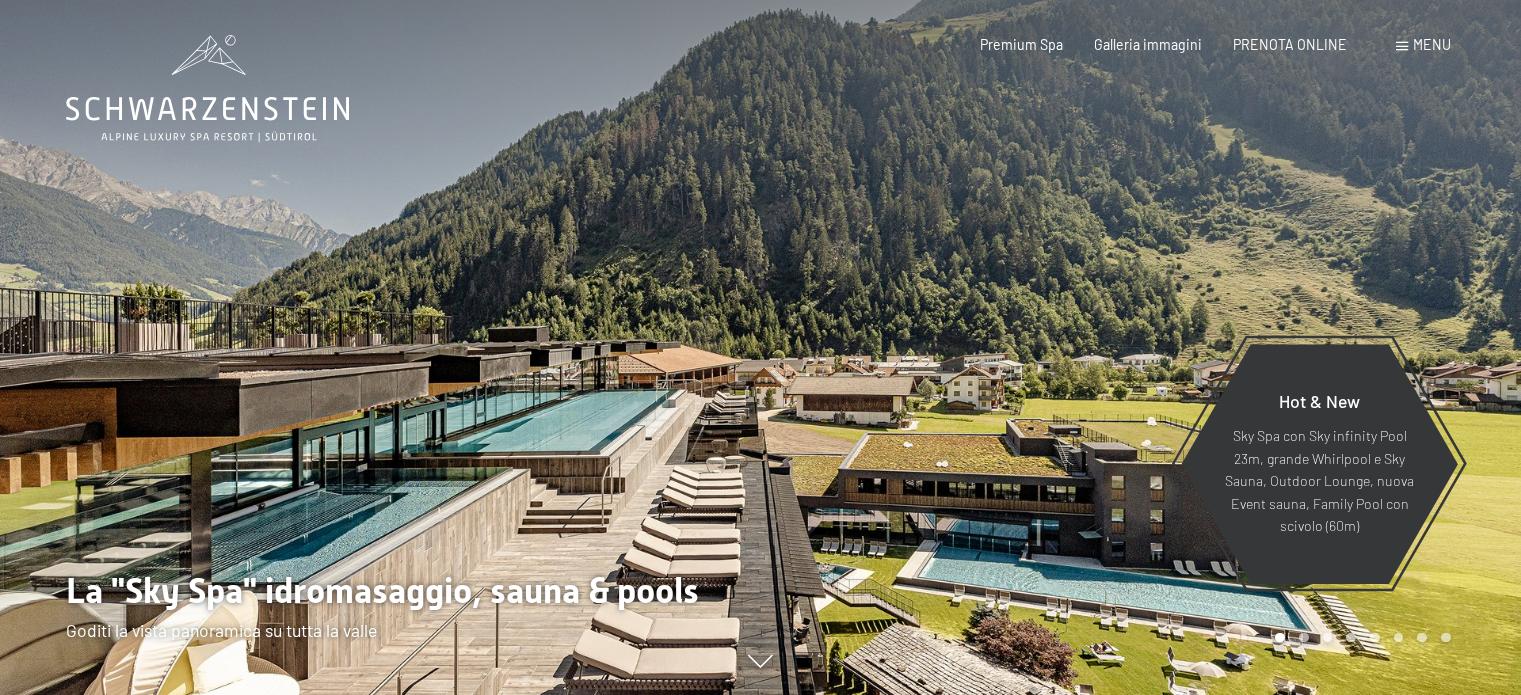 scroll, scrollTop: 0, scrollLeft: 0, axis: both 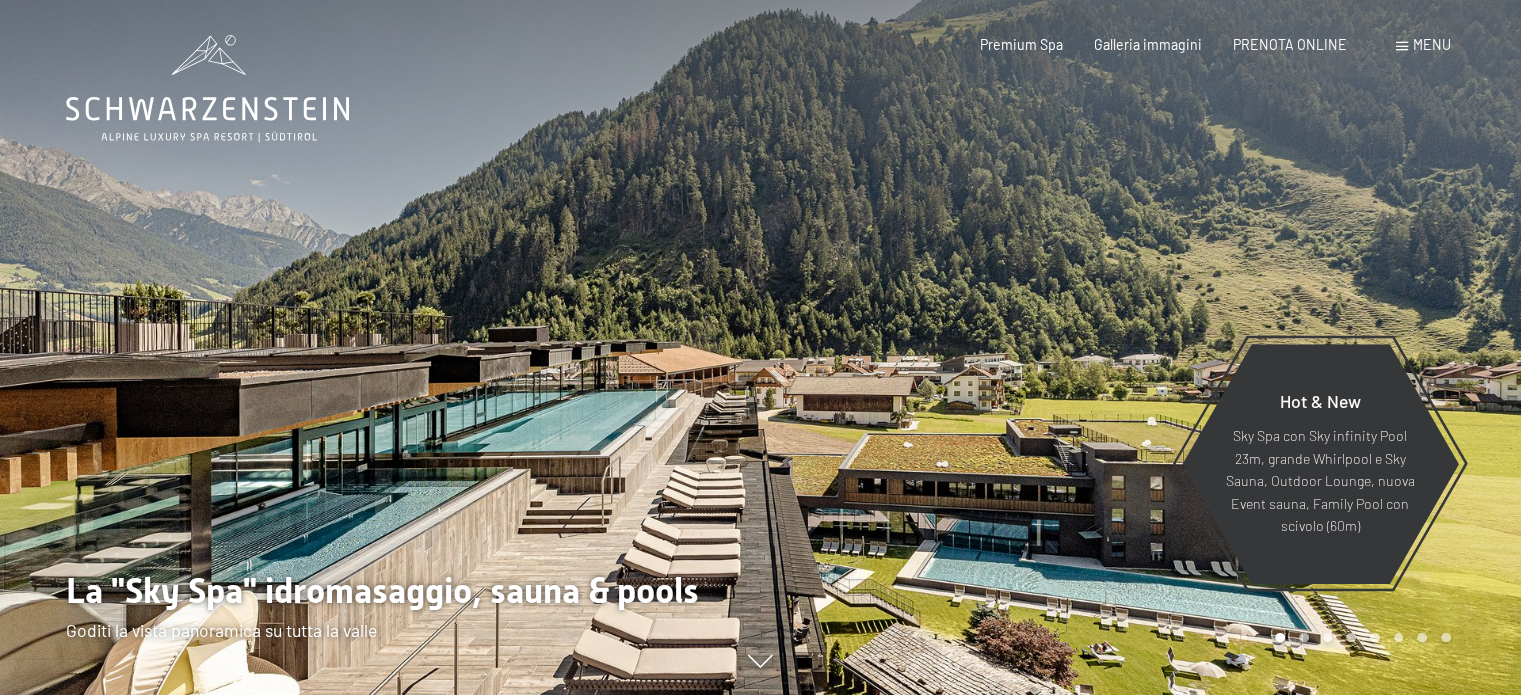 click on "Menu" at bounding box center (1432, 44) 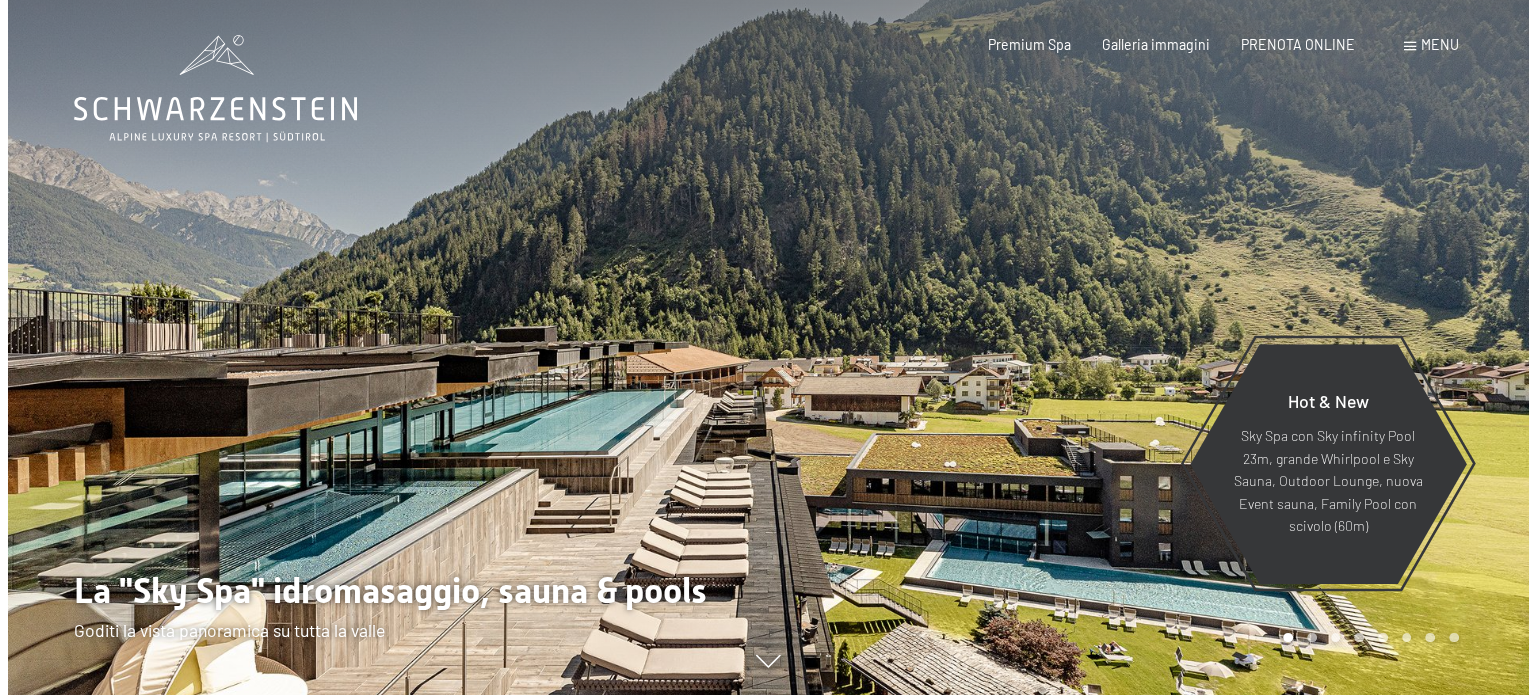 scroll, scrollTop: 0, scrollLeft: 0, axis: both 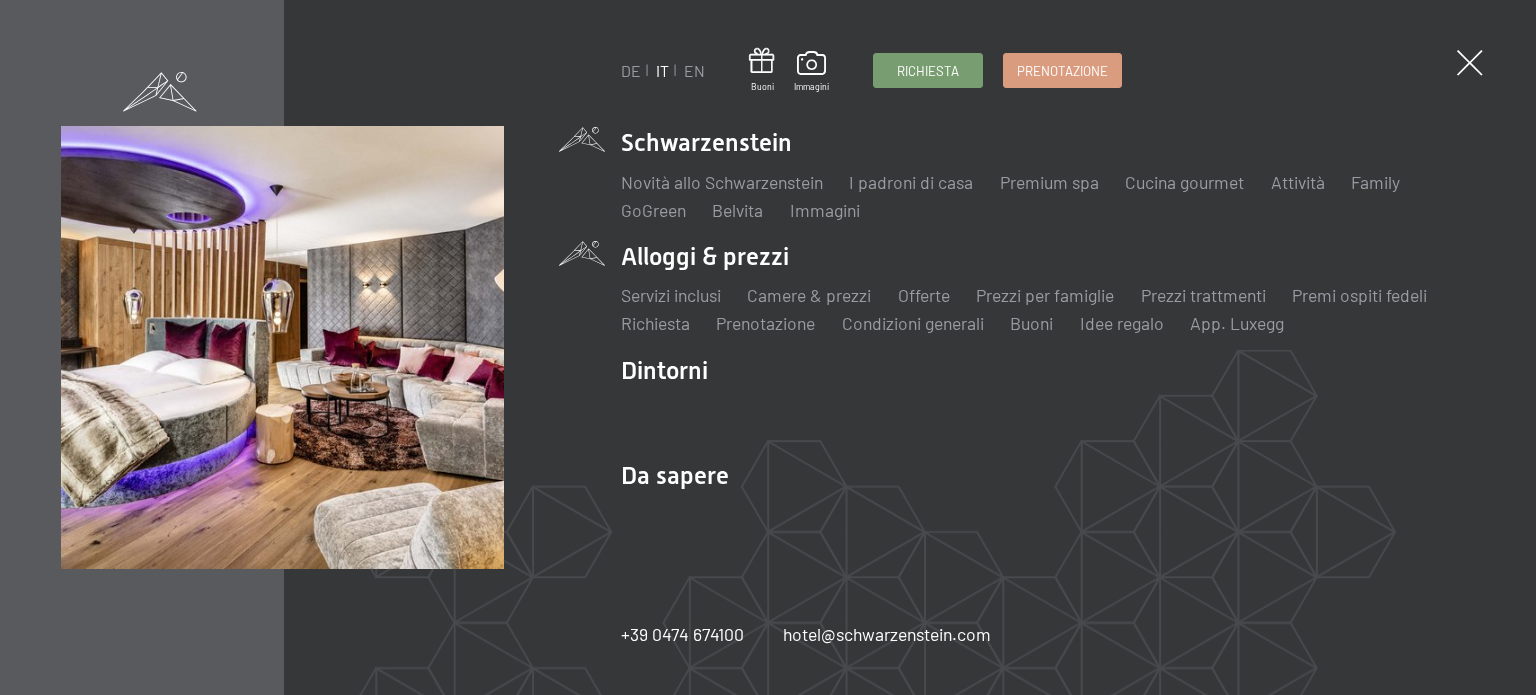 click on "Alloggi & prezzi           Servizi inclusi         Camere & prezzi         Lista             Offerte         Lista             Prezzi per famiglie         Prezzi trattmenti         Premi ospiti fedeli         Richiesta         Prenotazione         Condizioni generali         Buoni         Idee regalo         App. Luxegg" at bounding box center [1048, 288] 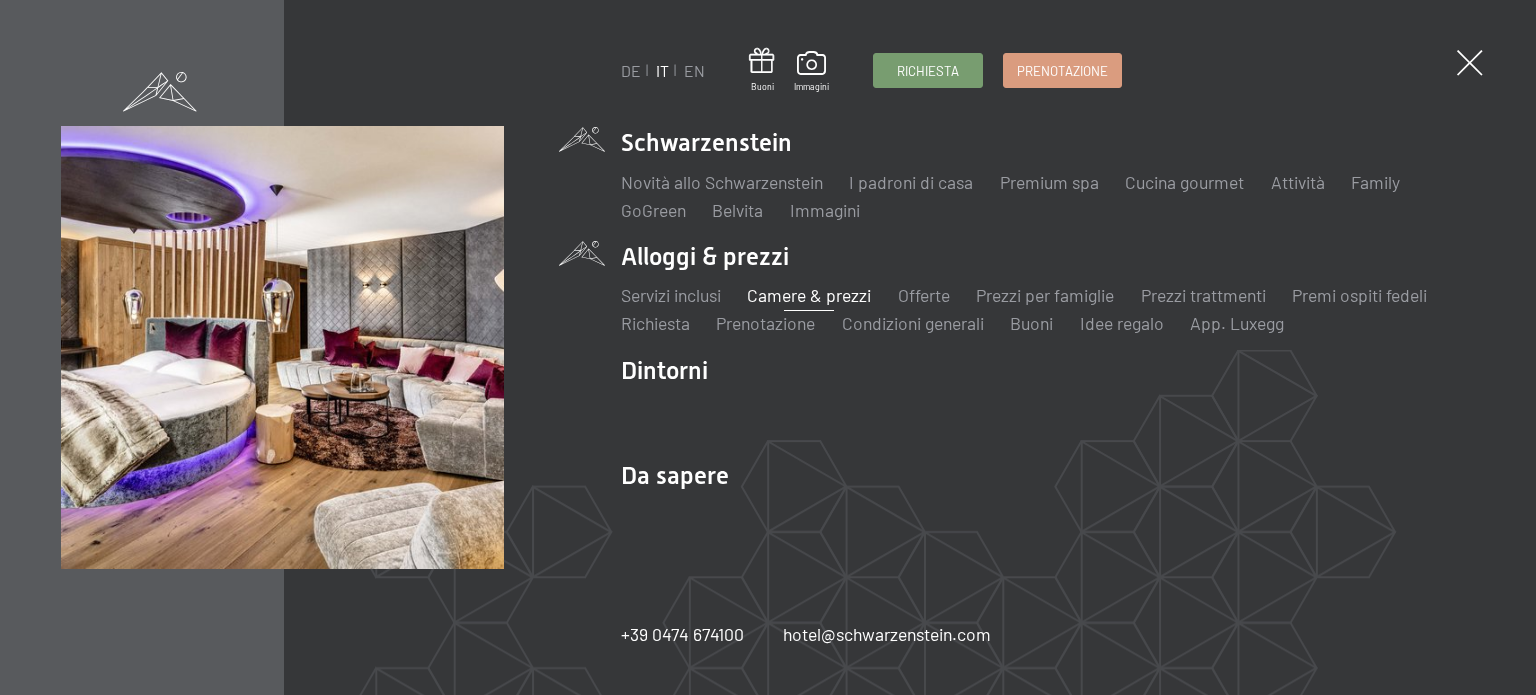 click on "Camere & prezzi" at bounding box center [809, 295] 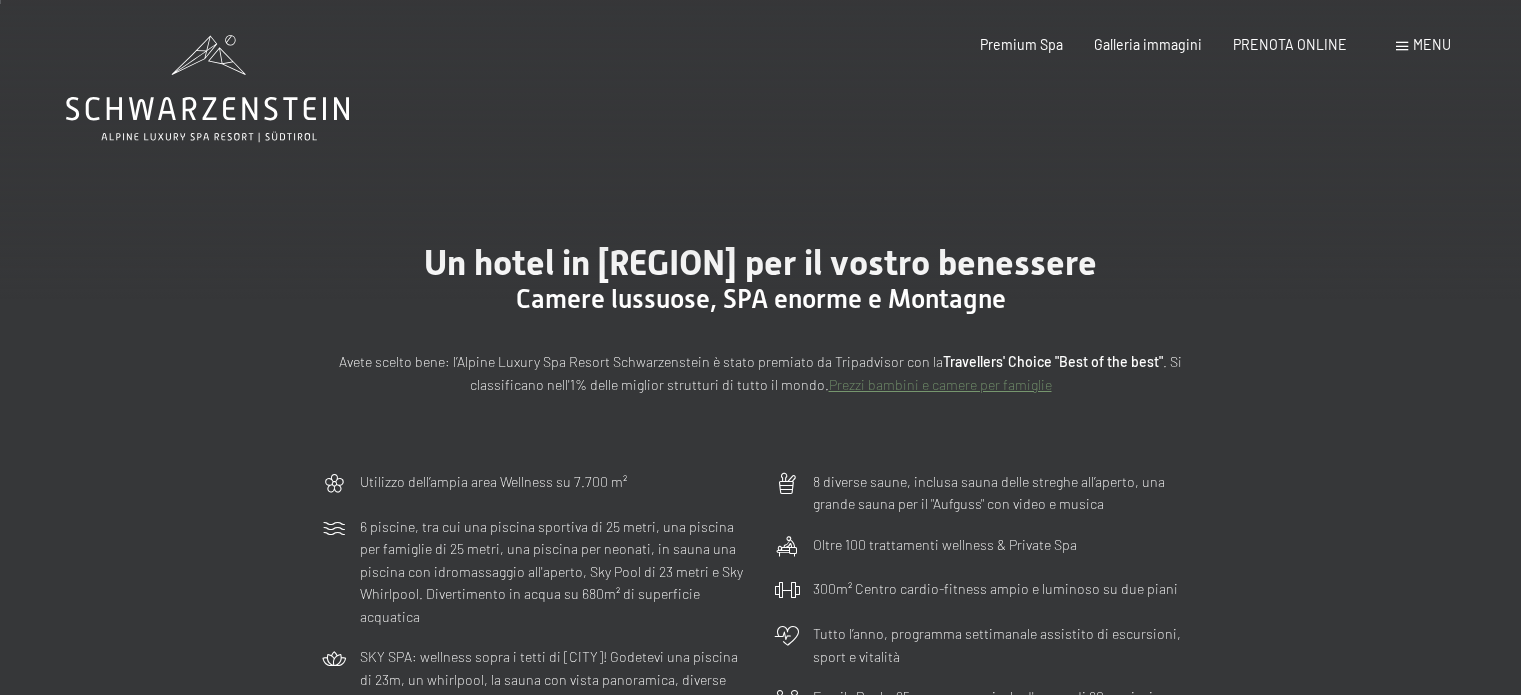 scroll, scrollTop: 600, scrollLeft: 0, axis: vertical 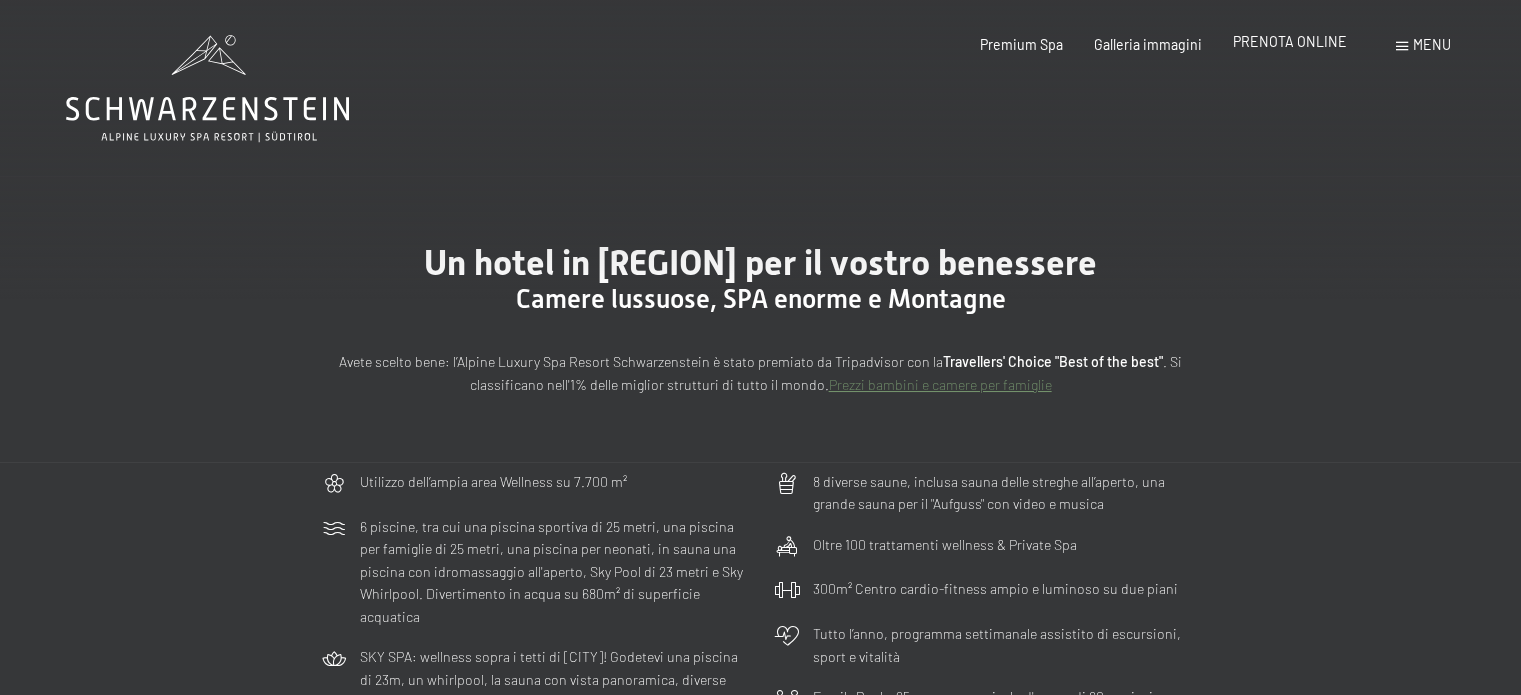 click on "PRENOTA ONLINE" at bounding box center (1290, 41) 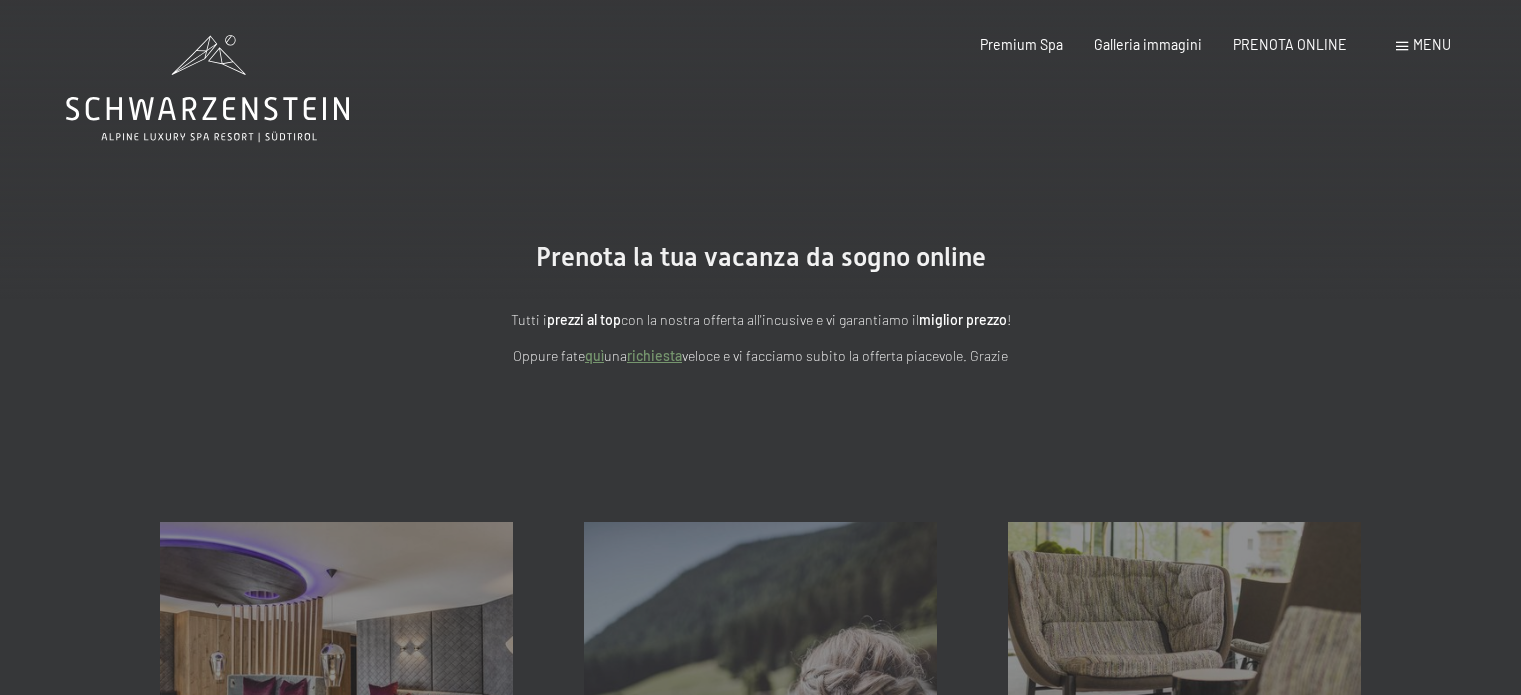 scroll, scrollTop: 0, scrollLeft: 0, axis: both 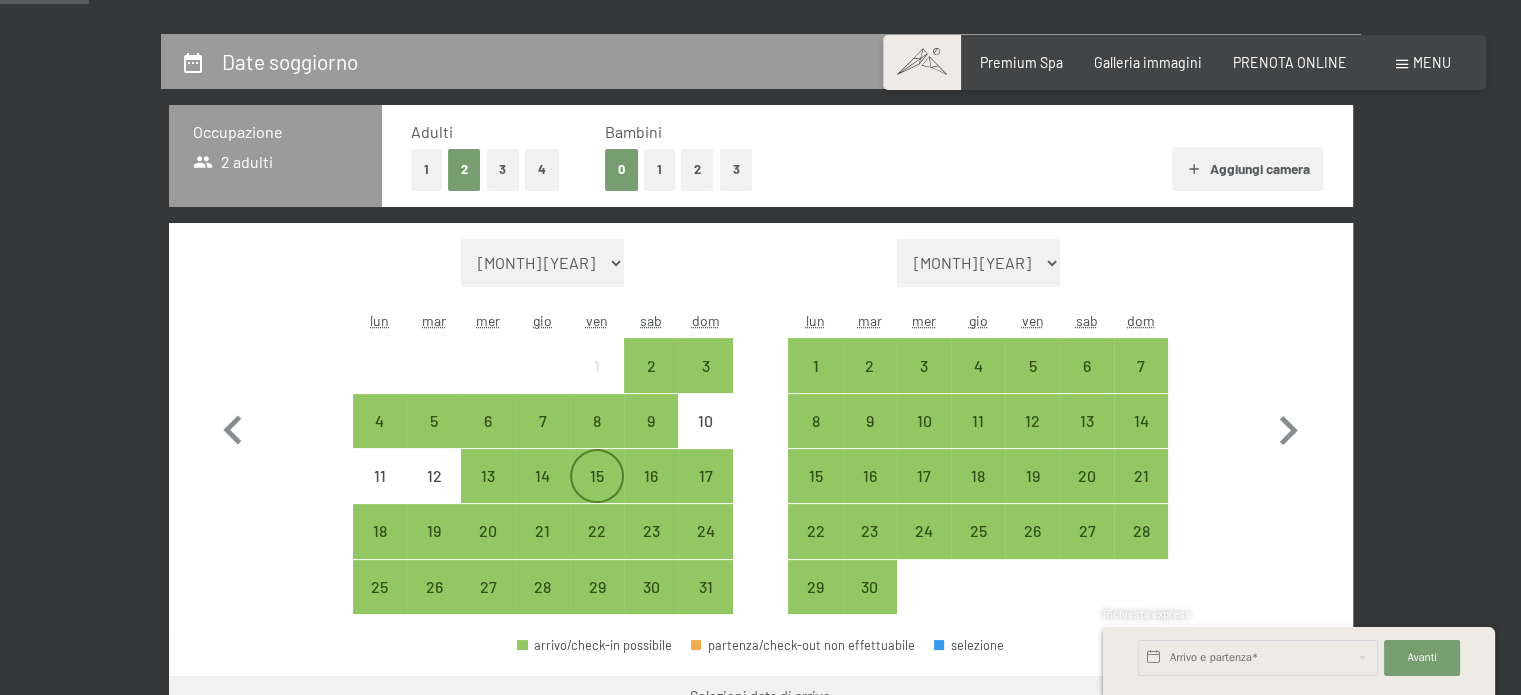 click on "15" at bounding box center [597, 493] 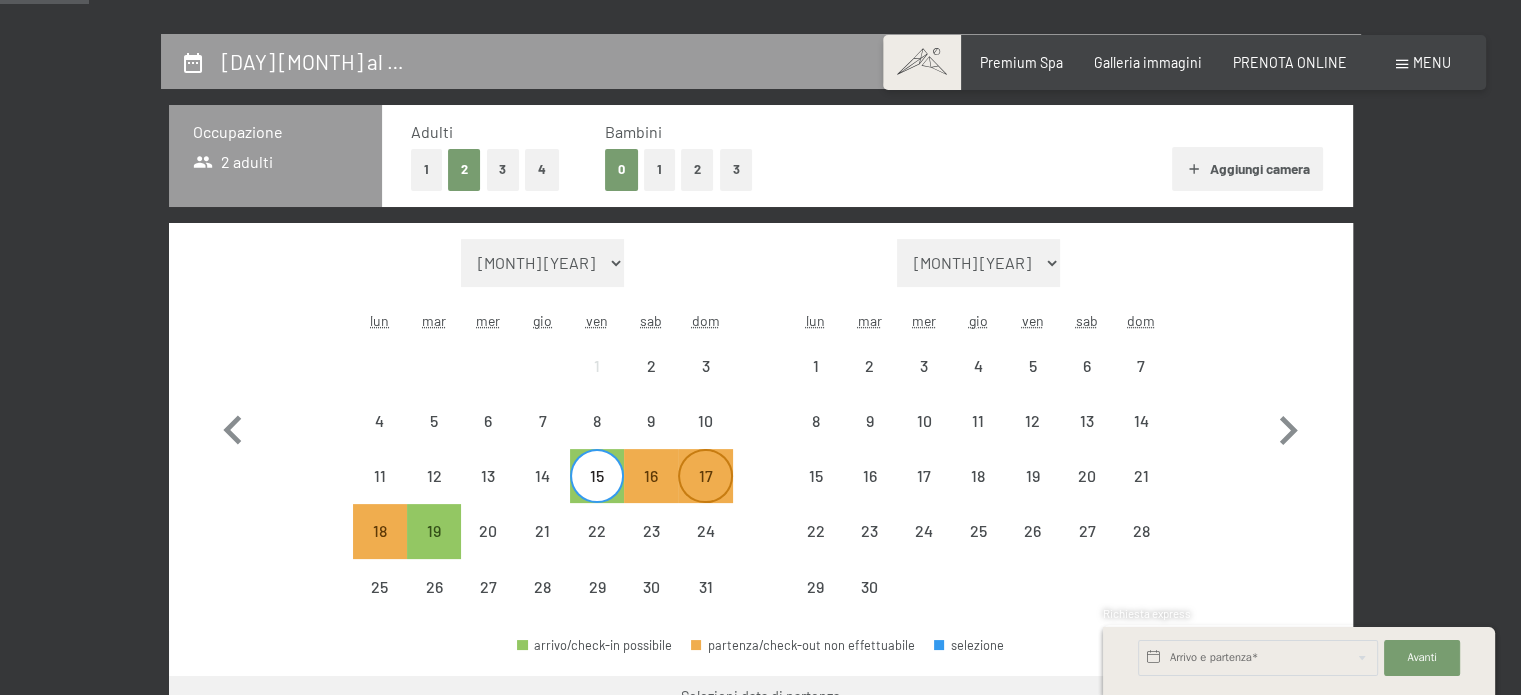 click on "17" at bounding box center [705, 493] 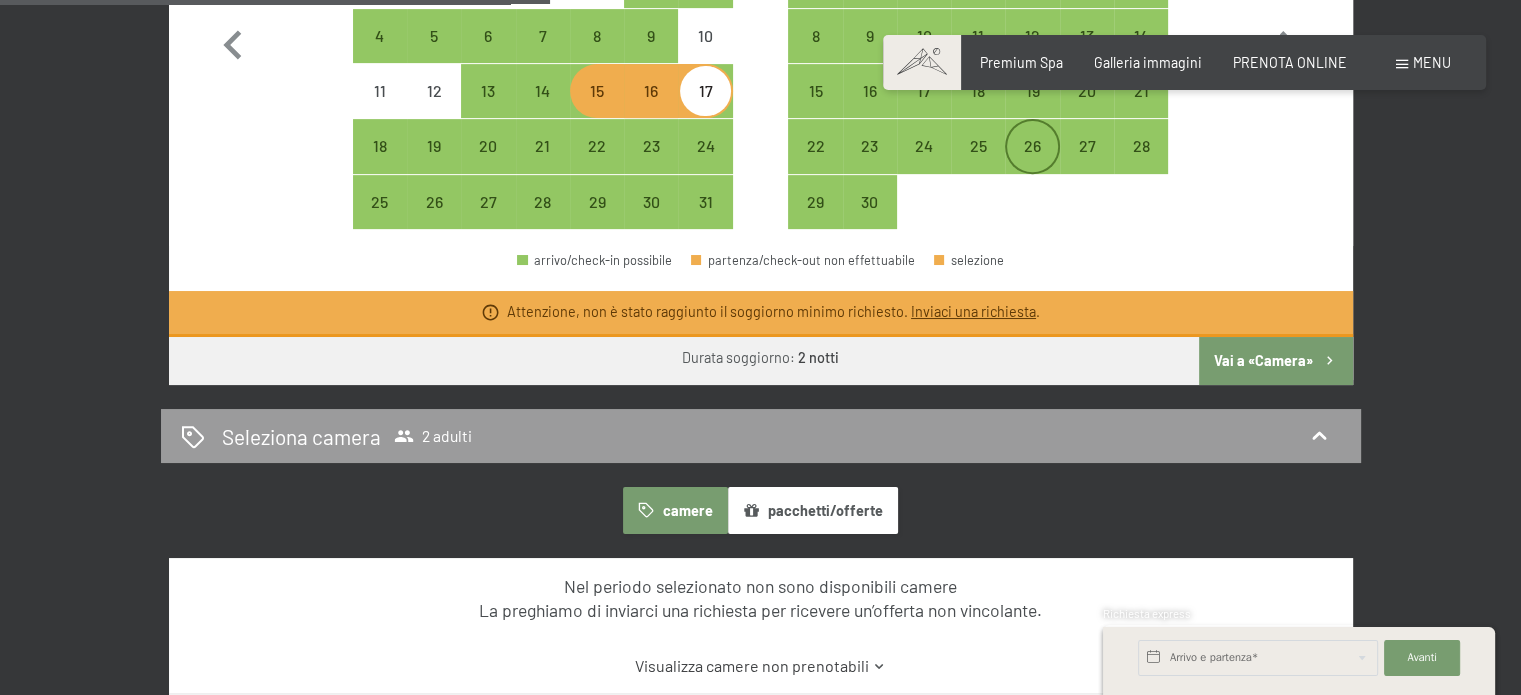 scroll, scrollTop: 800, scrollLeft: 0, axis: vertical 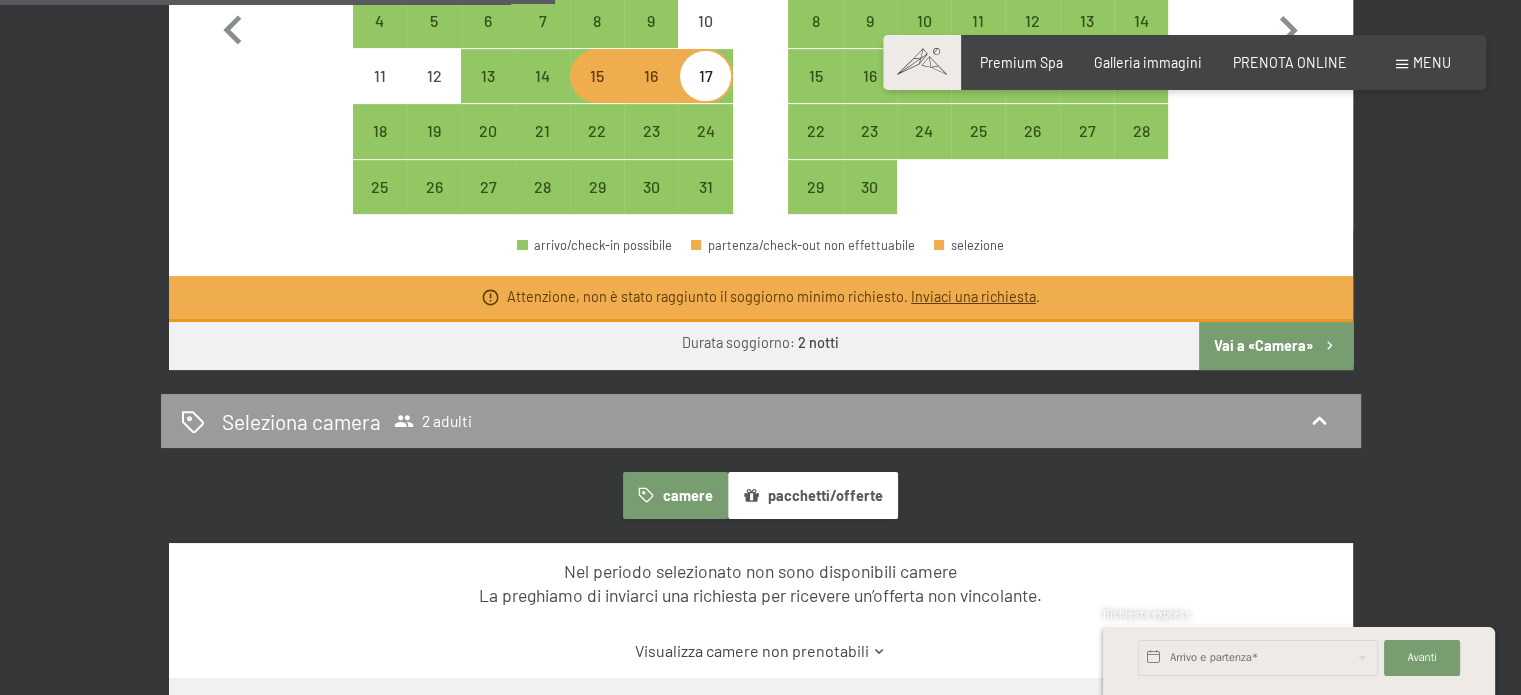 click on "Vai a «Camera»" at bounding box center [1275, 346] 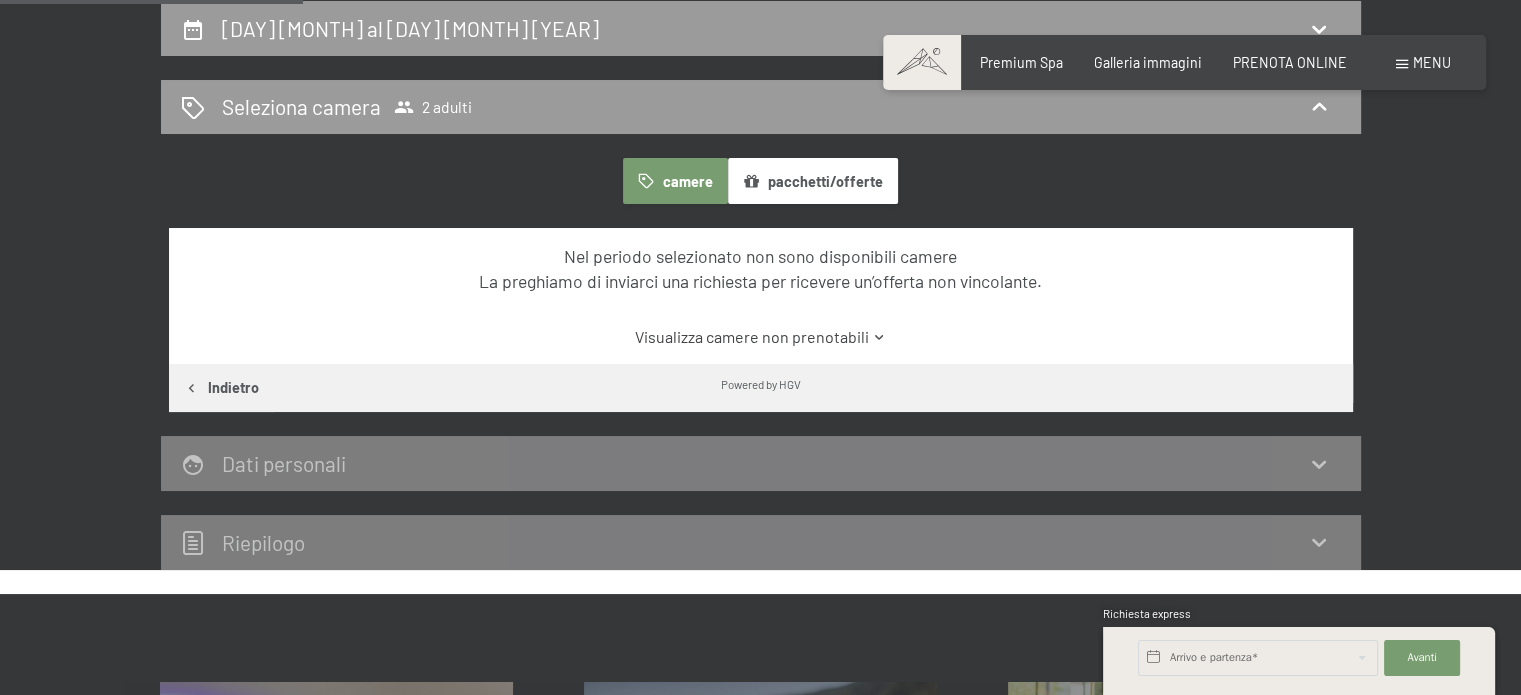 click on "pacchetti/offerte" at bounding box center (813, 181) 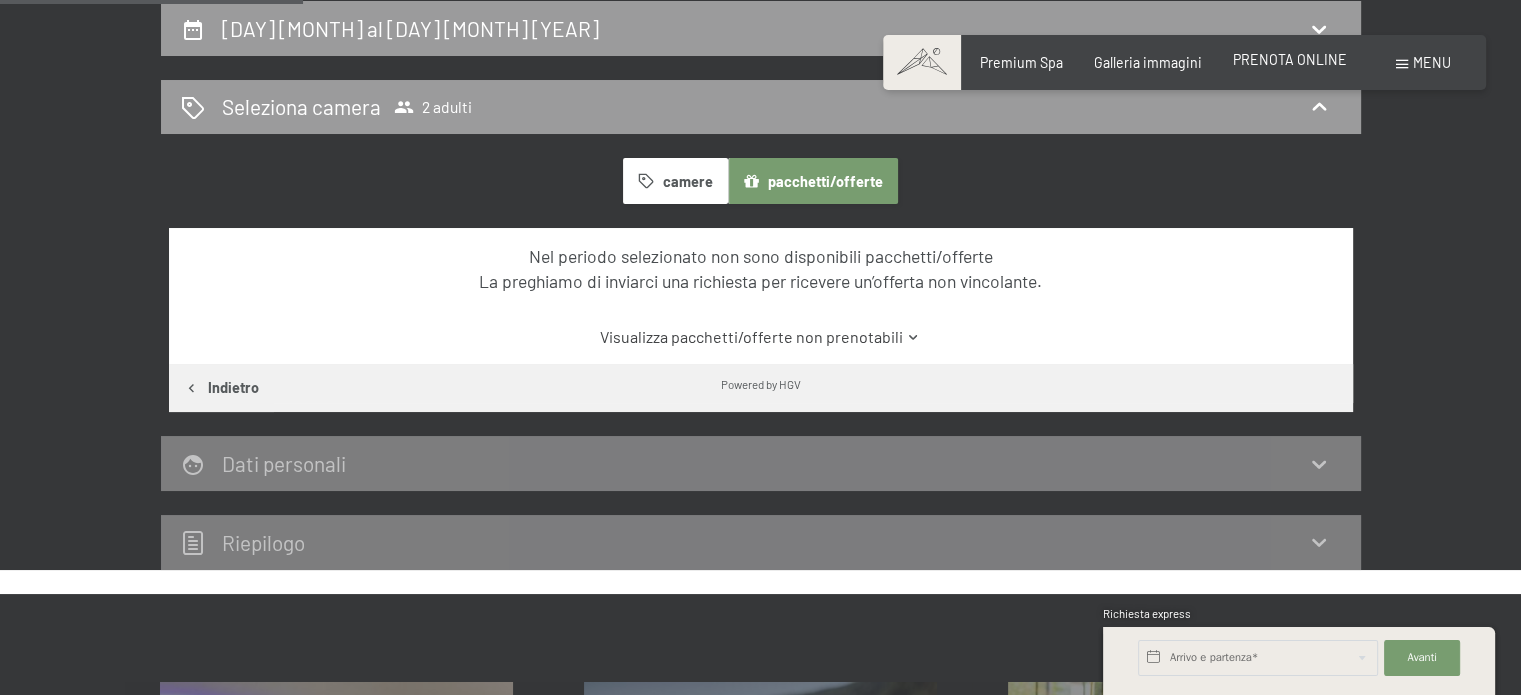 click on "PRENOTA ONLINE" at bounding box center (1290, 59) 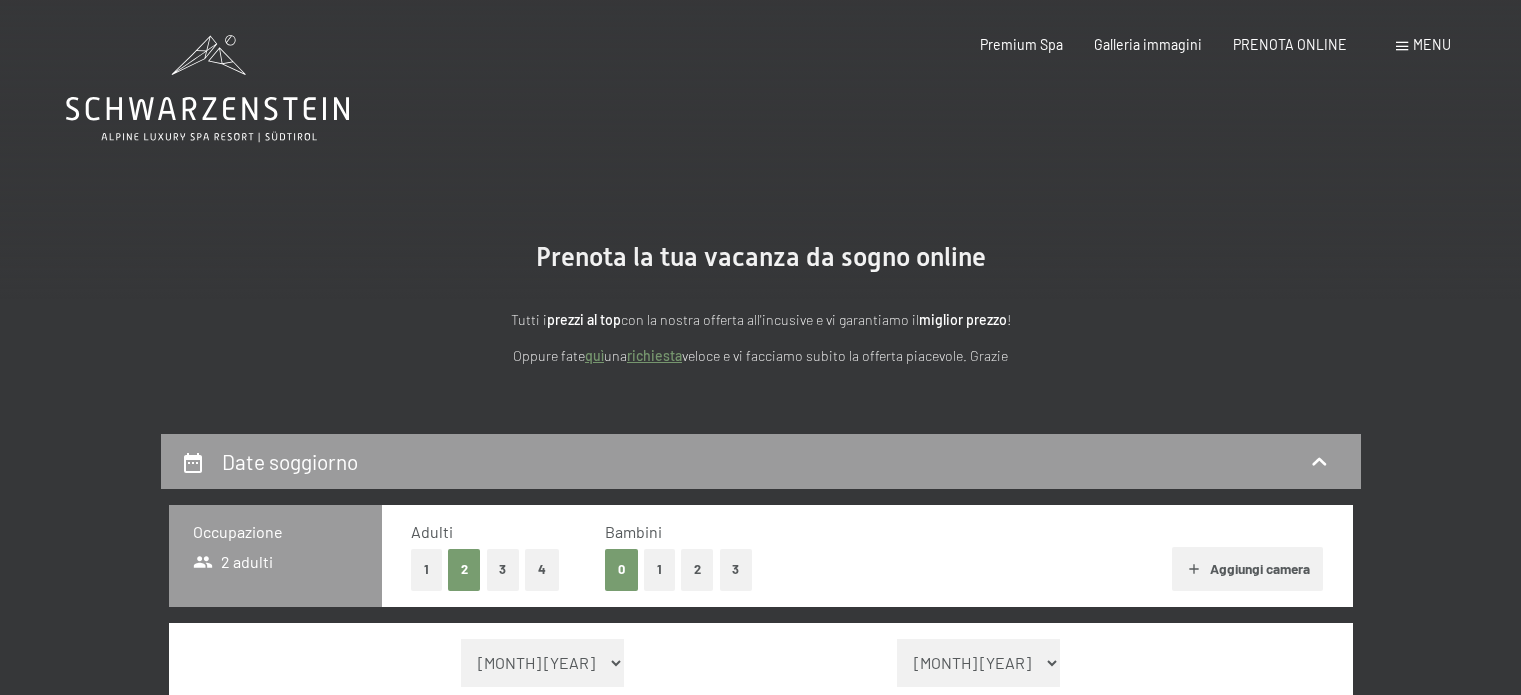 scroll, scrollTop: 0, scrollLeft: 0, axis: both 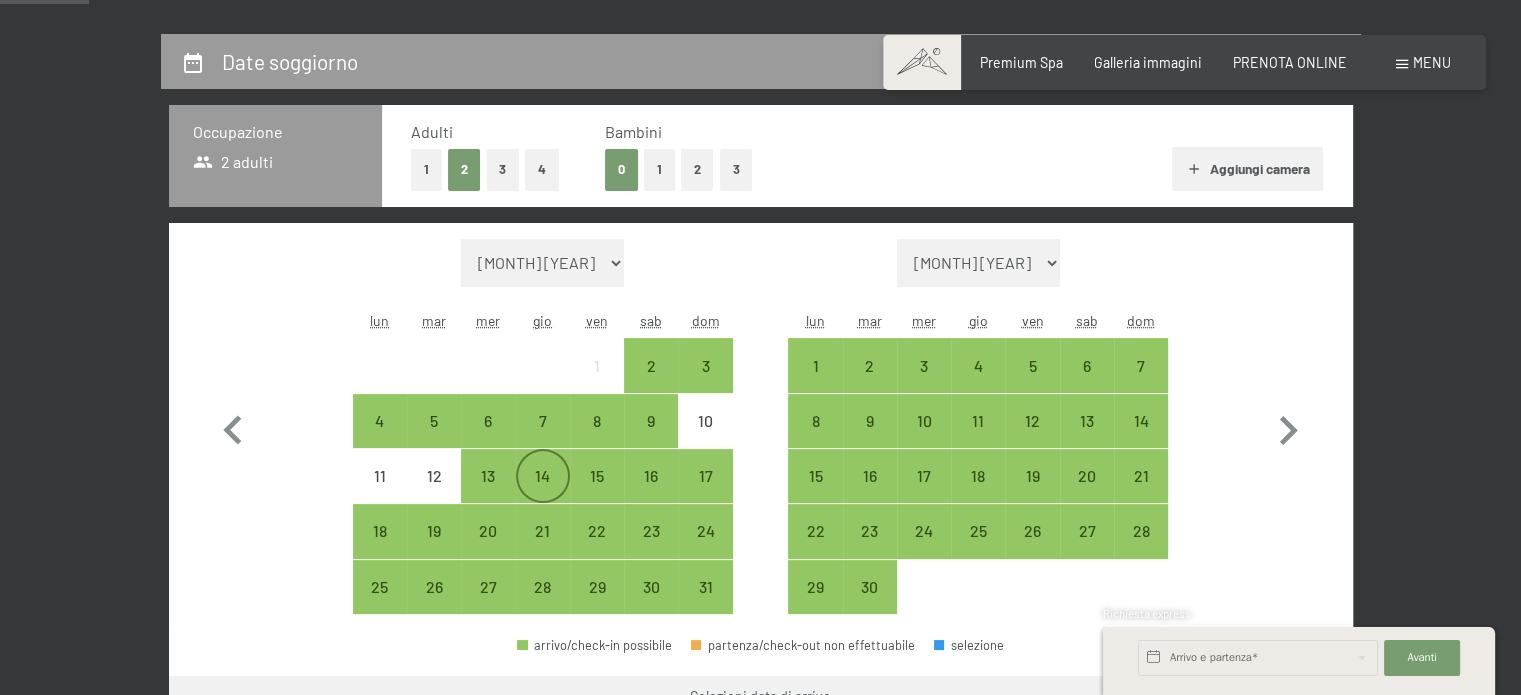 click on "14" at bounding box center [543, 493] 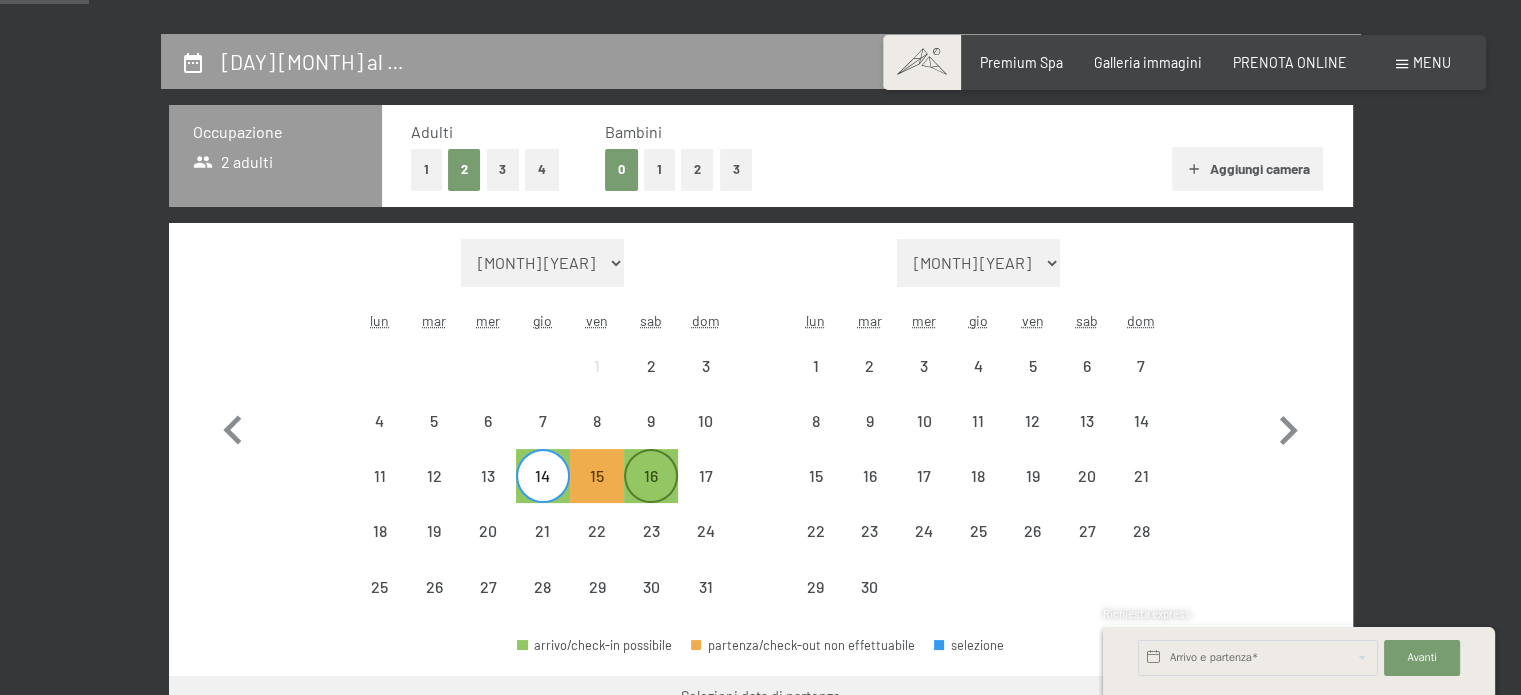 click on "16" at bounding box center (651, 493) 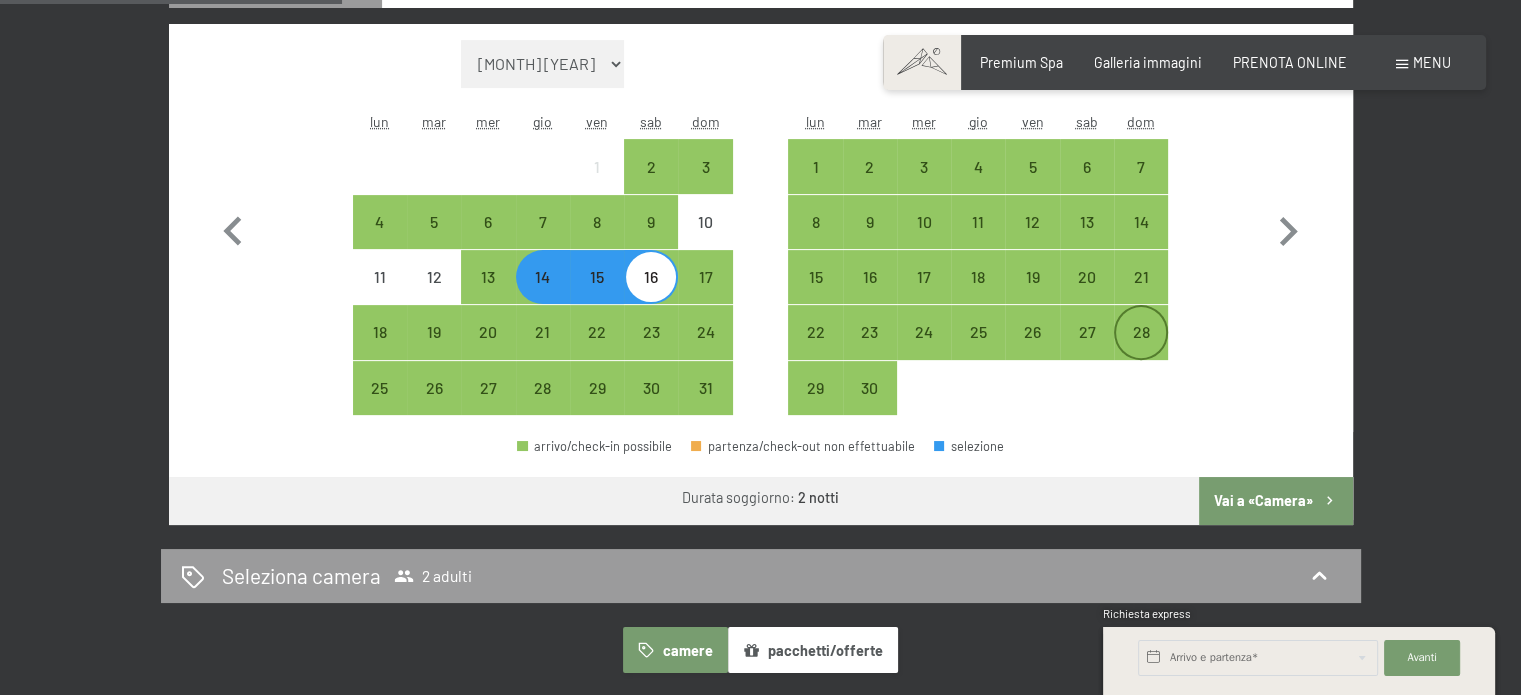 scroll, scrollTop: 600, scrollLeft: 0, axis: vertical 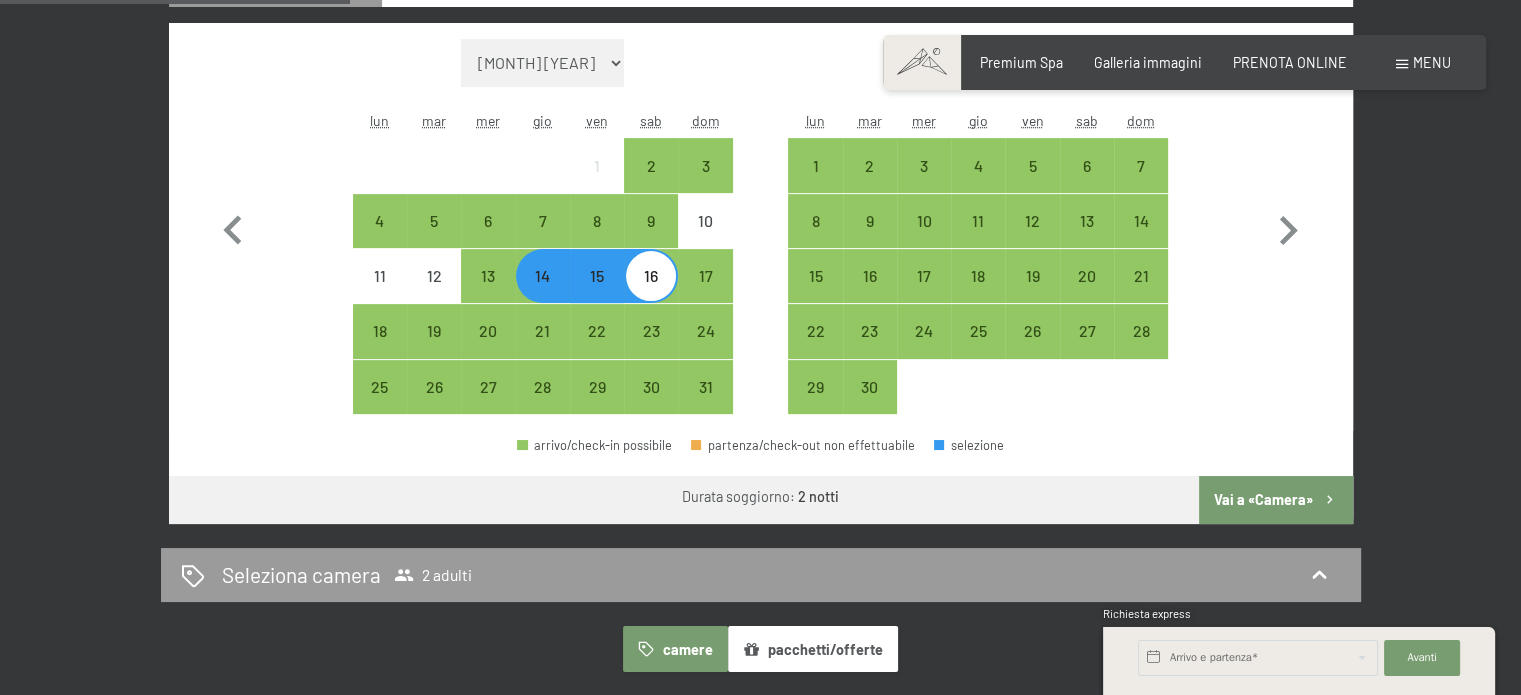 click on "Vai a «Camera»" at bounding box center [1275, 500] 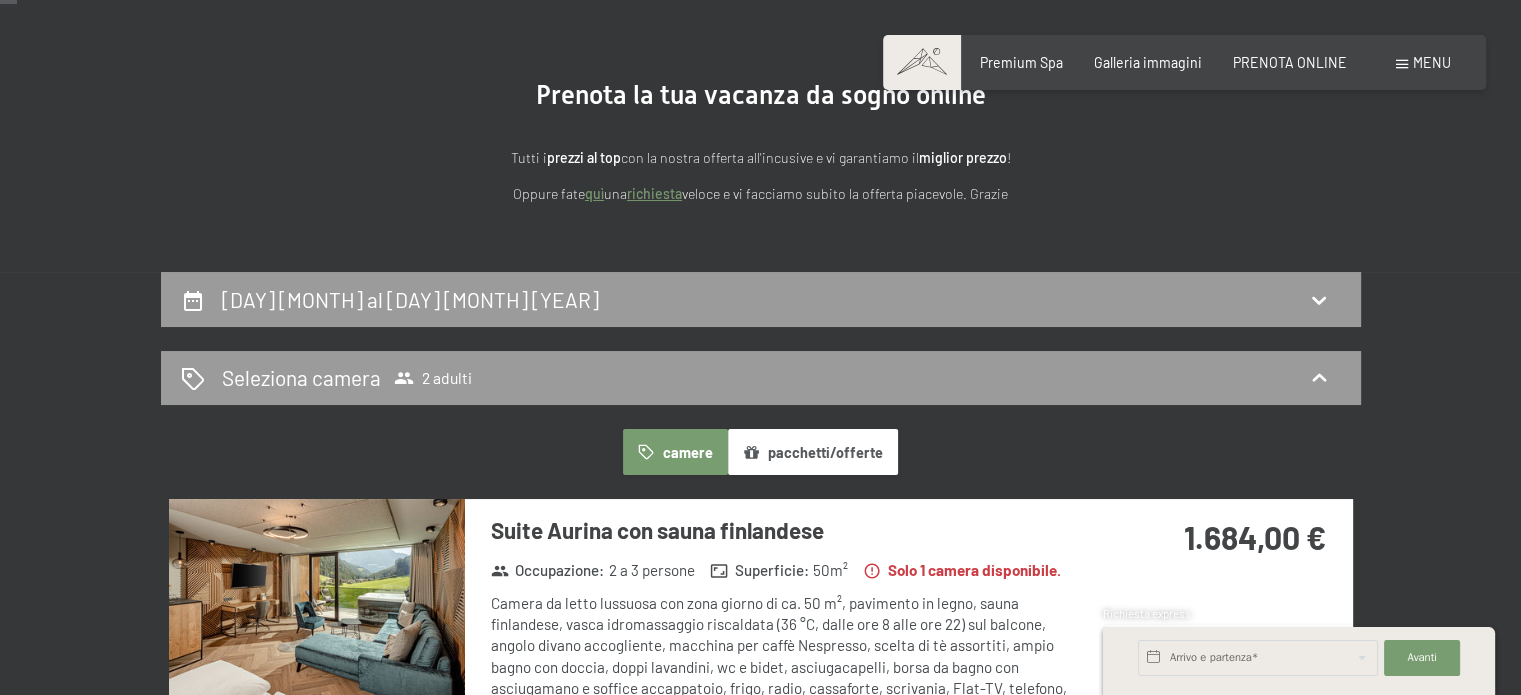 scroll, scrollTop: 0, scrollLeft: 0, axis: both 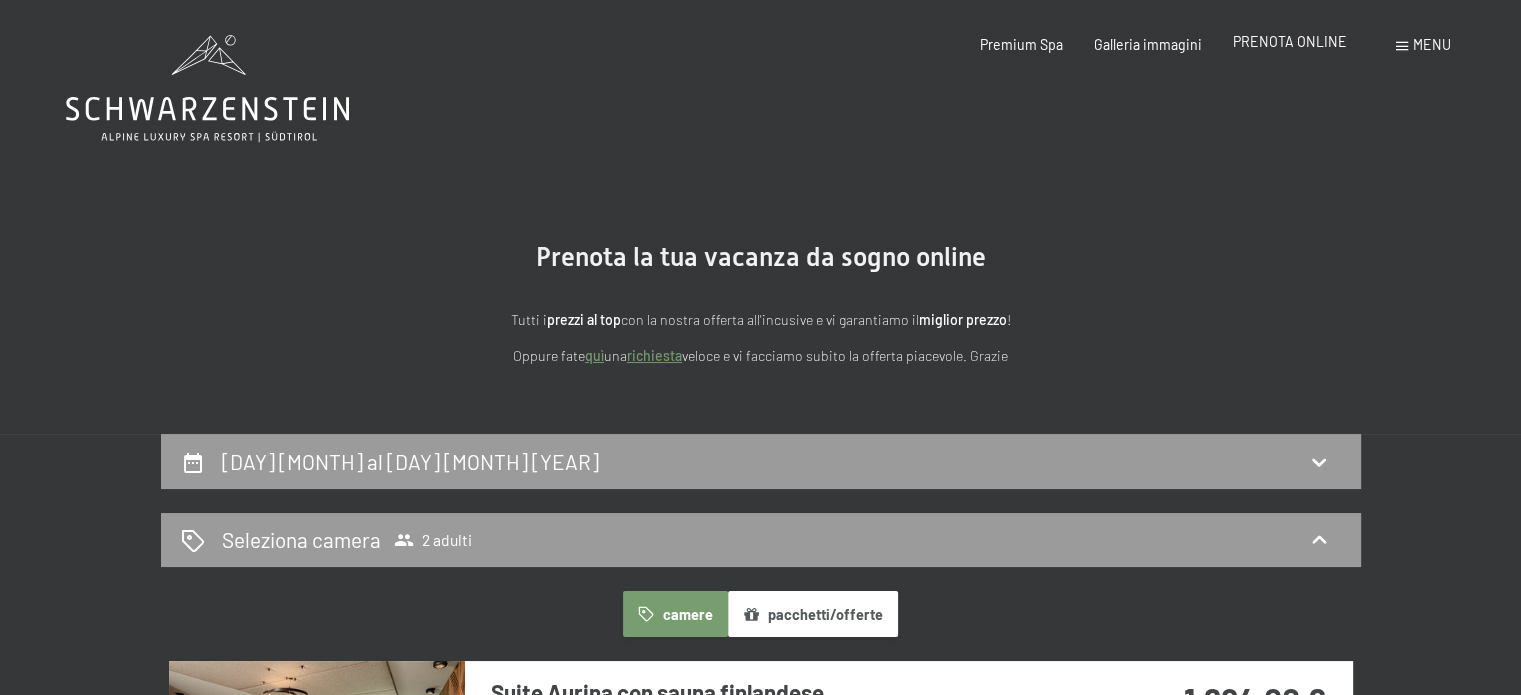 click on "PRENOTA ONLINE" at bounding box center (1290, 41) 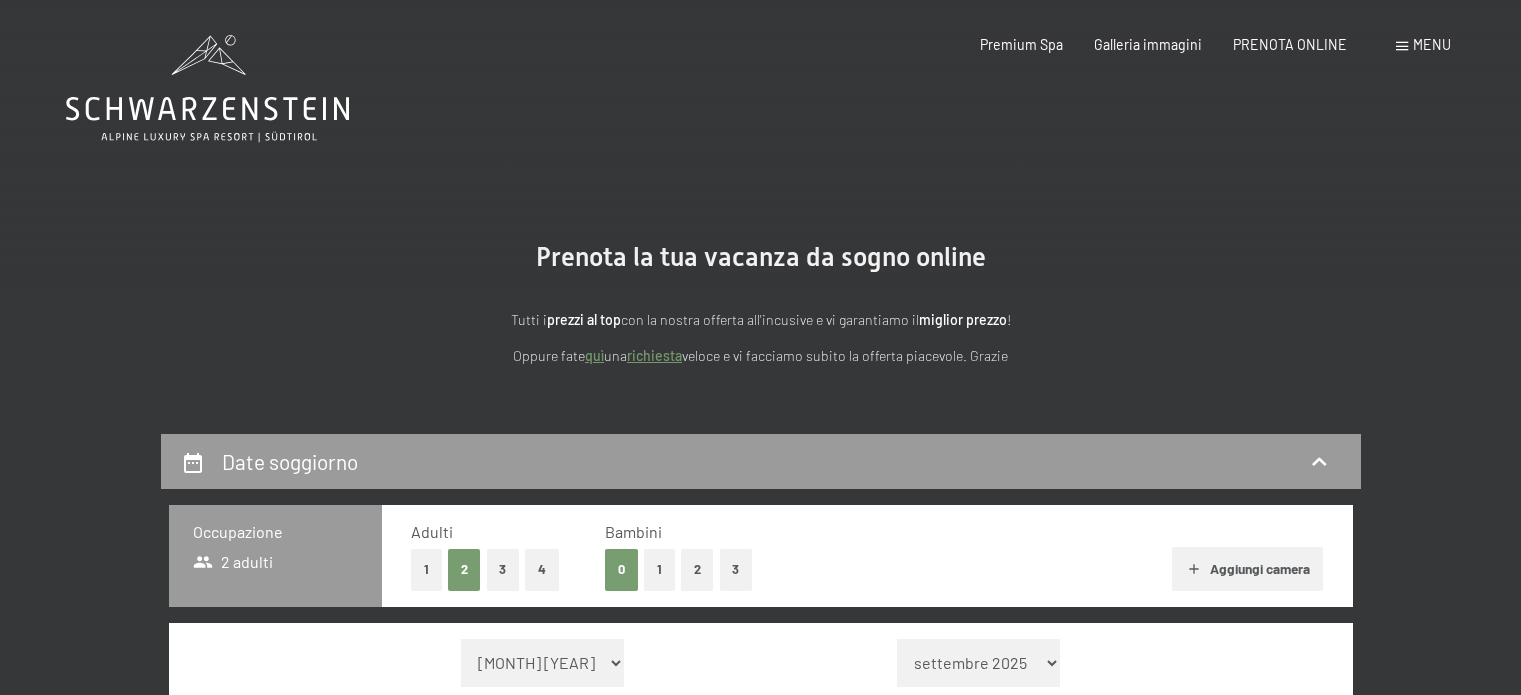 scroll, scrollTop: 0, scrollLeft: 0, axis: both 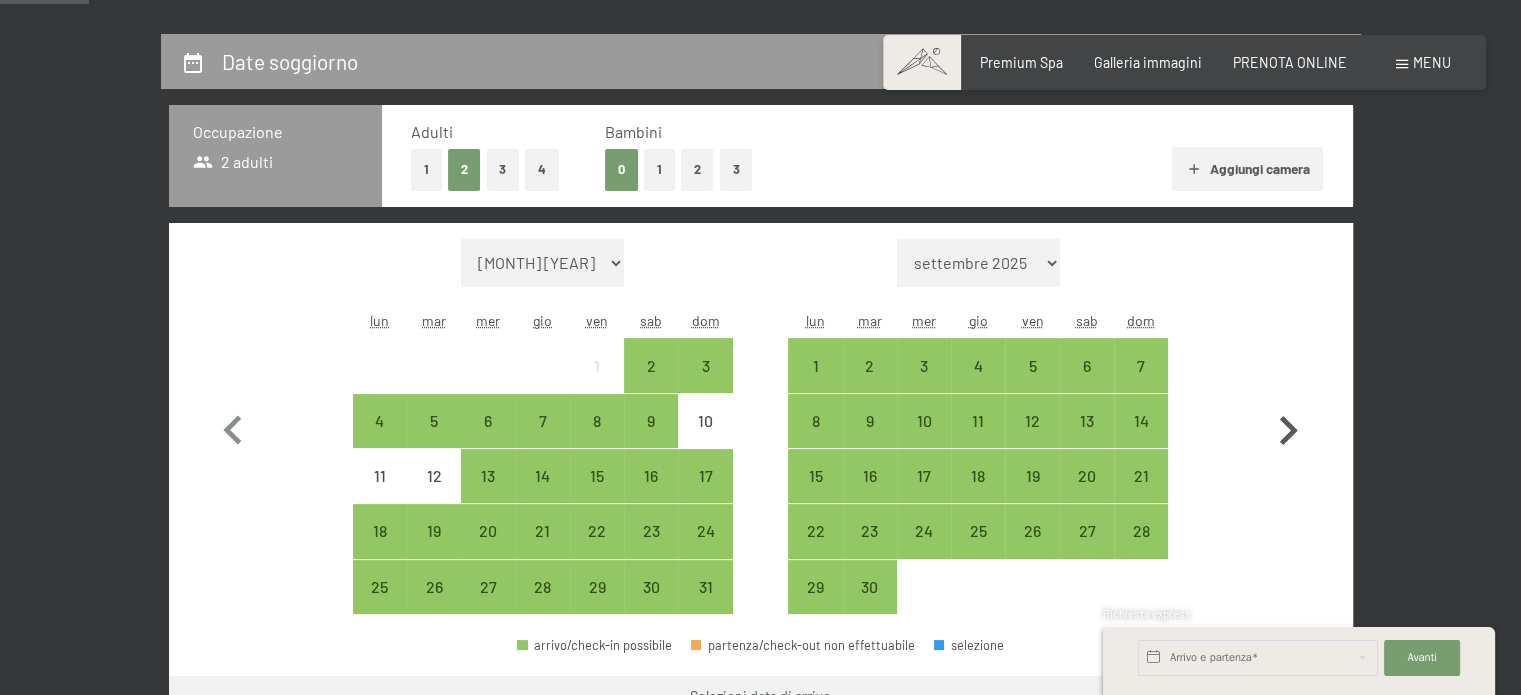 click 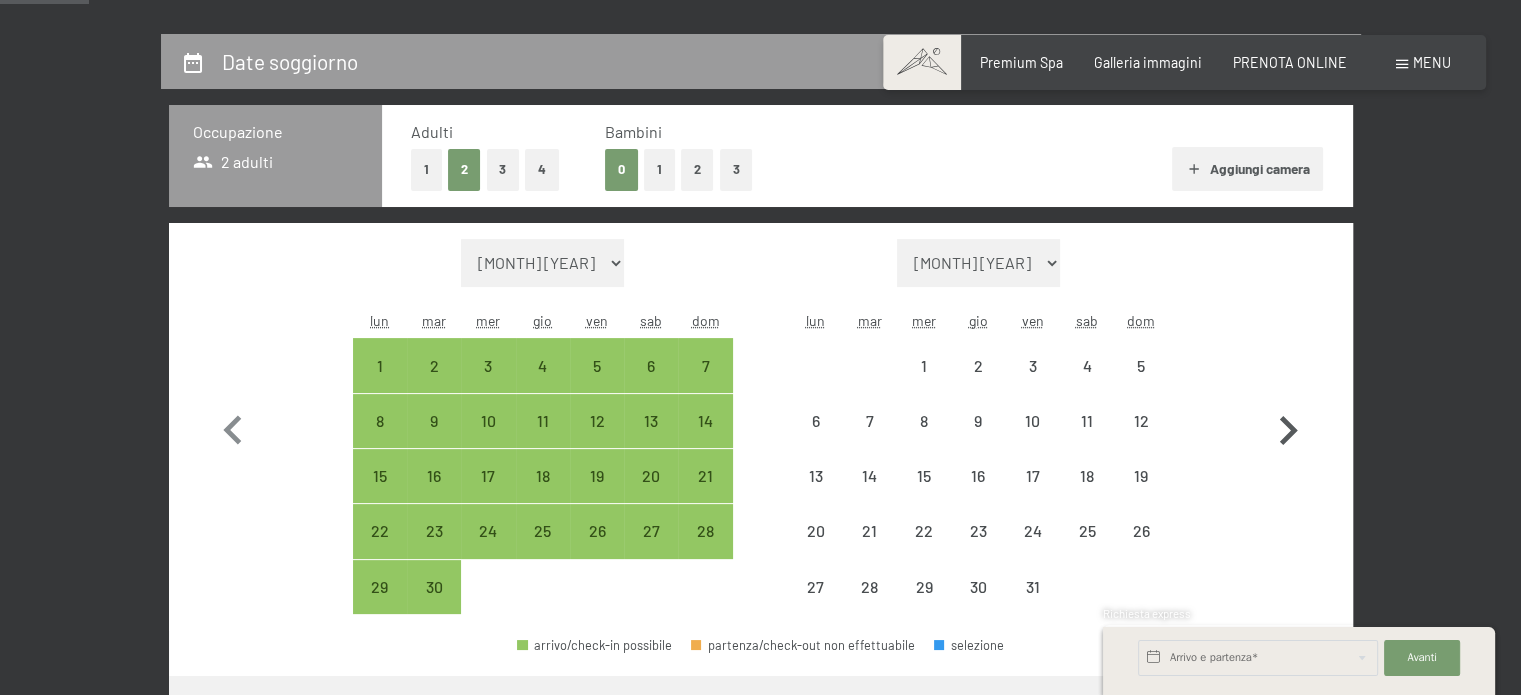 click 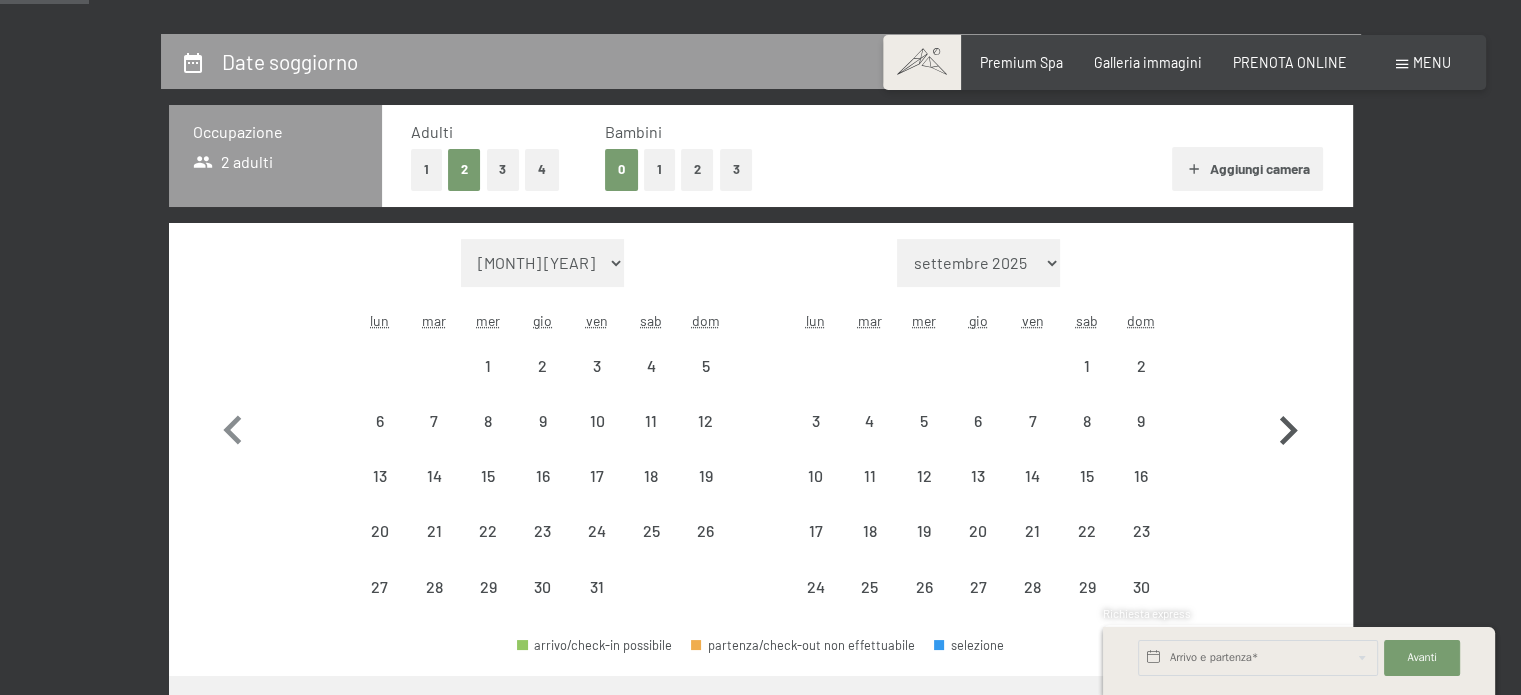 select on "2025-10-01" 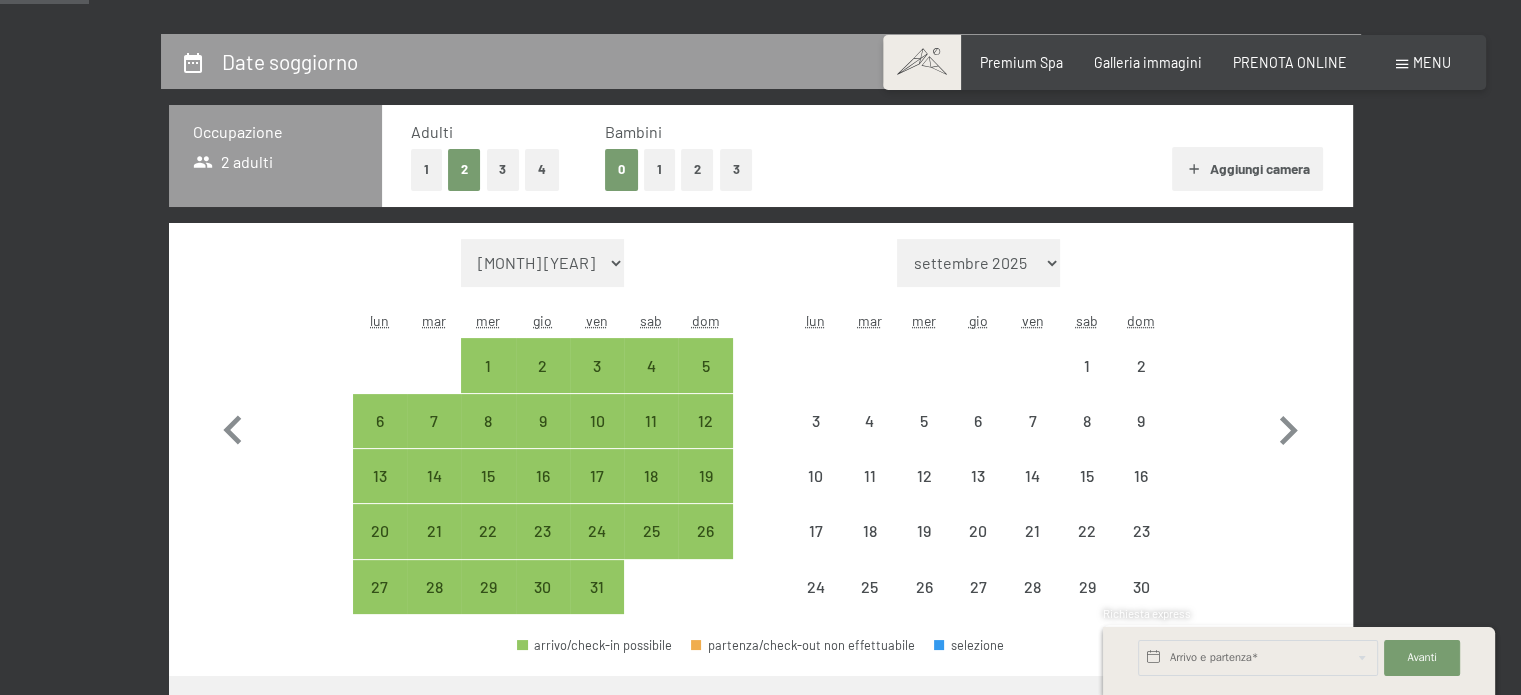 select on "2025-10-01" 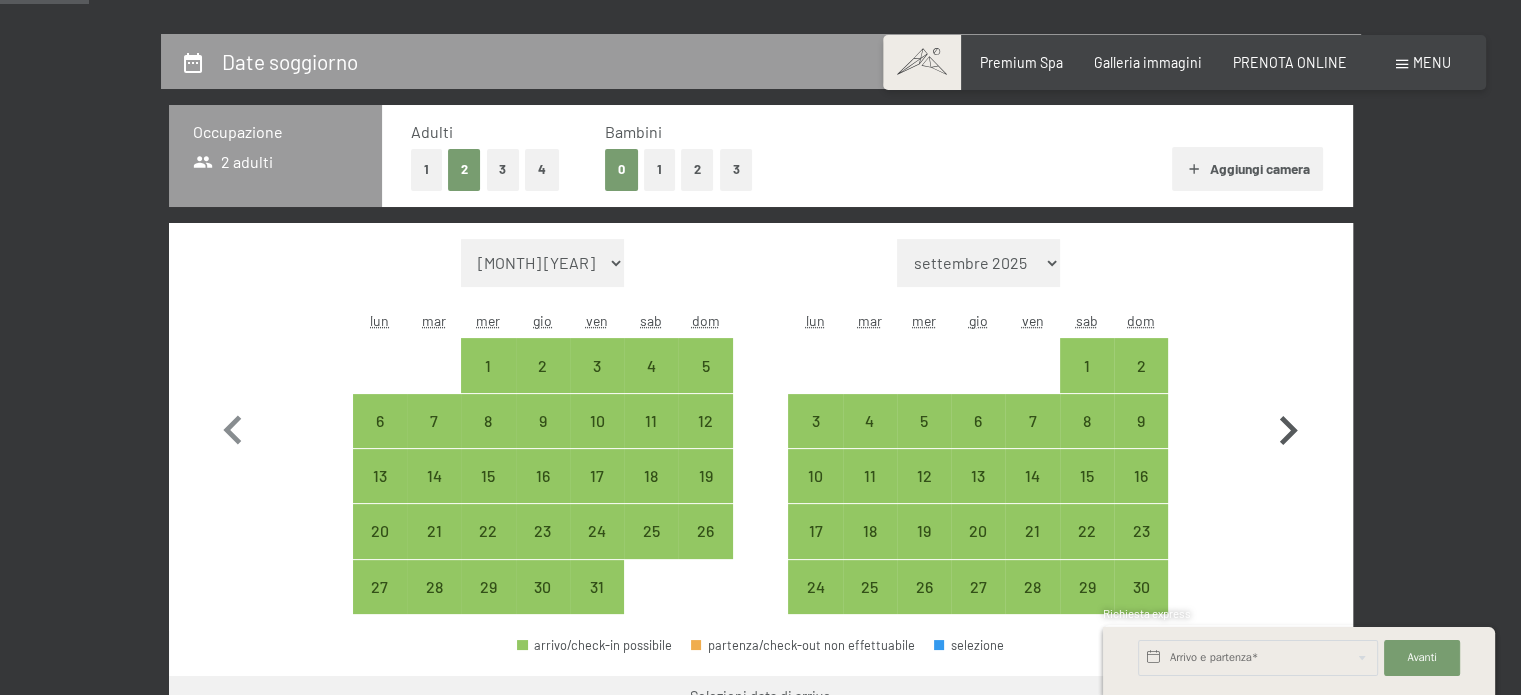 click 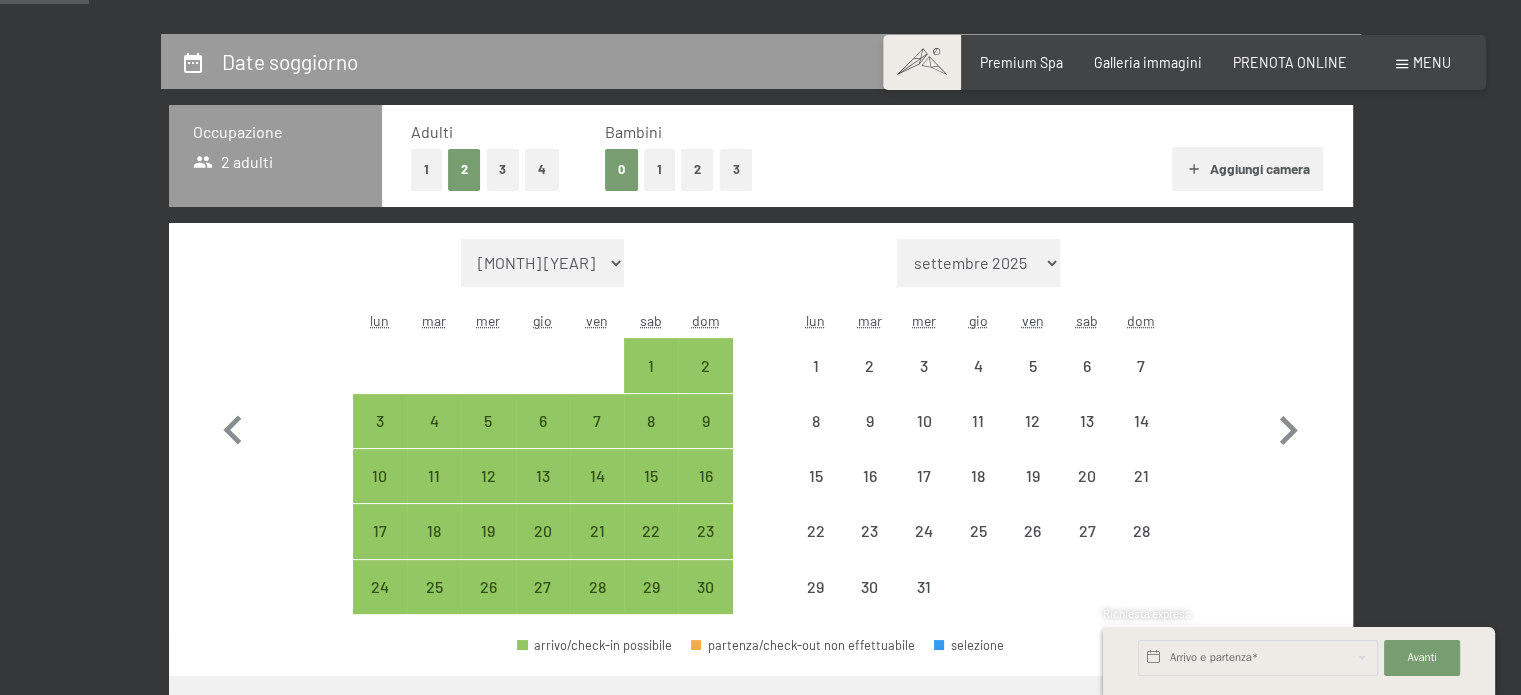 select on "[YEAR]-[MONTH]-[DAY]" 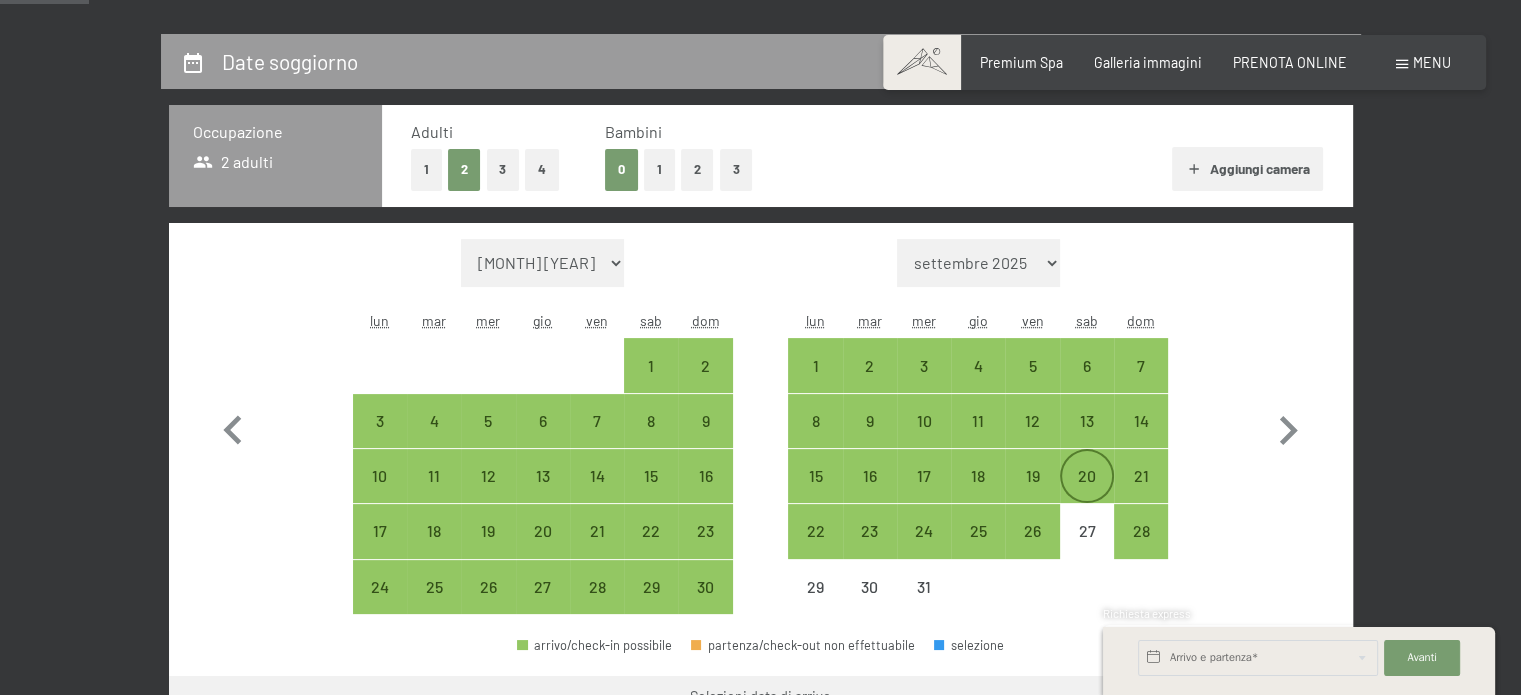 click on "20" at bounding box center [1087, 493] 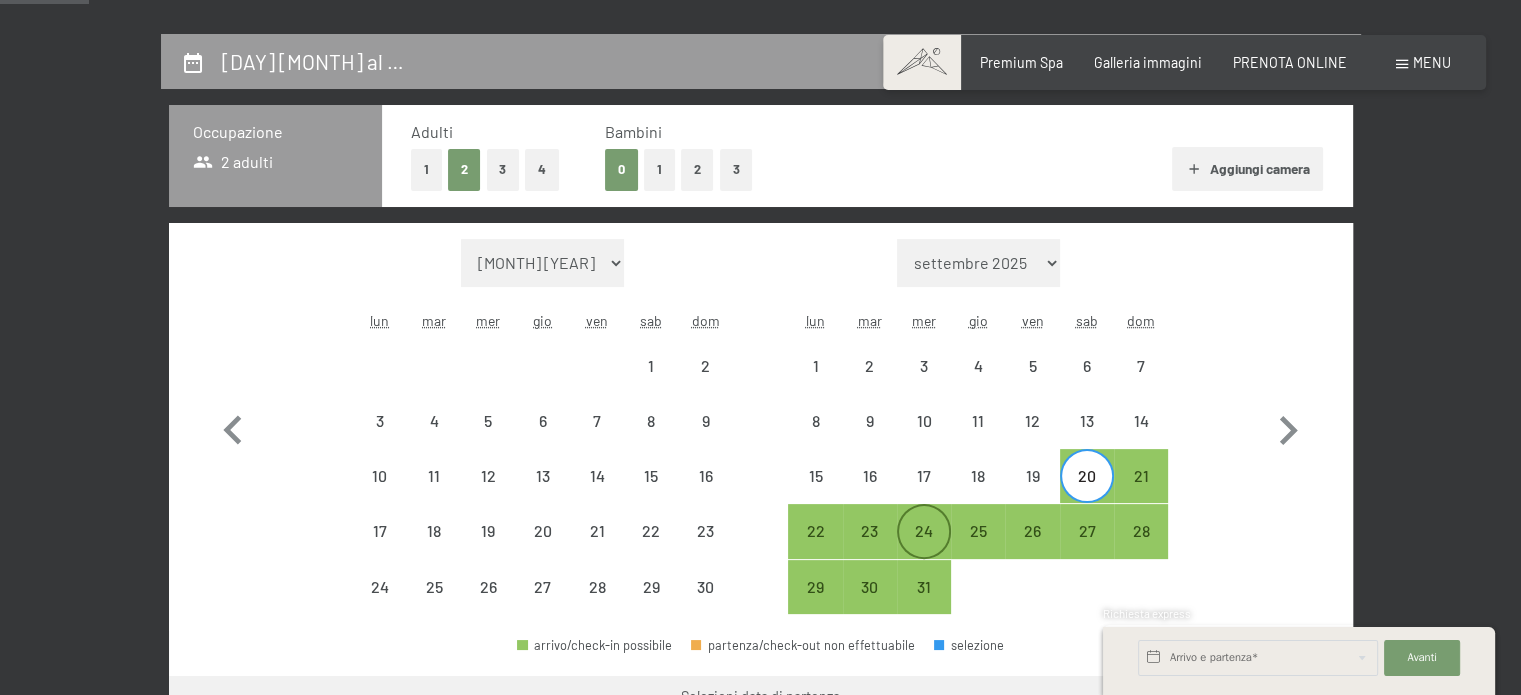 click on "24" at bounding box center (924, 548) 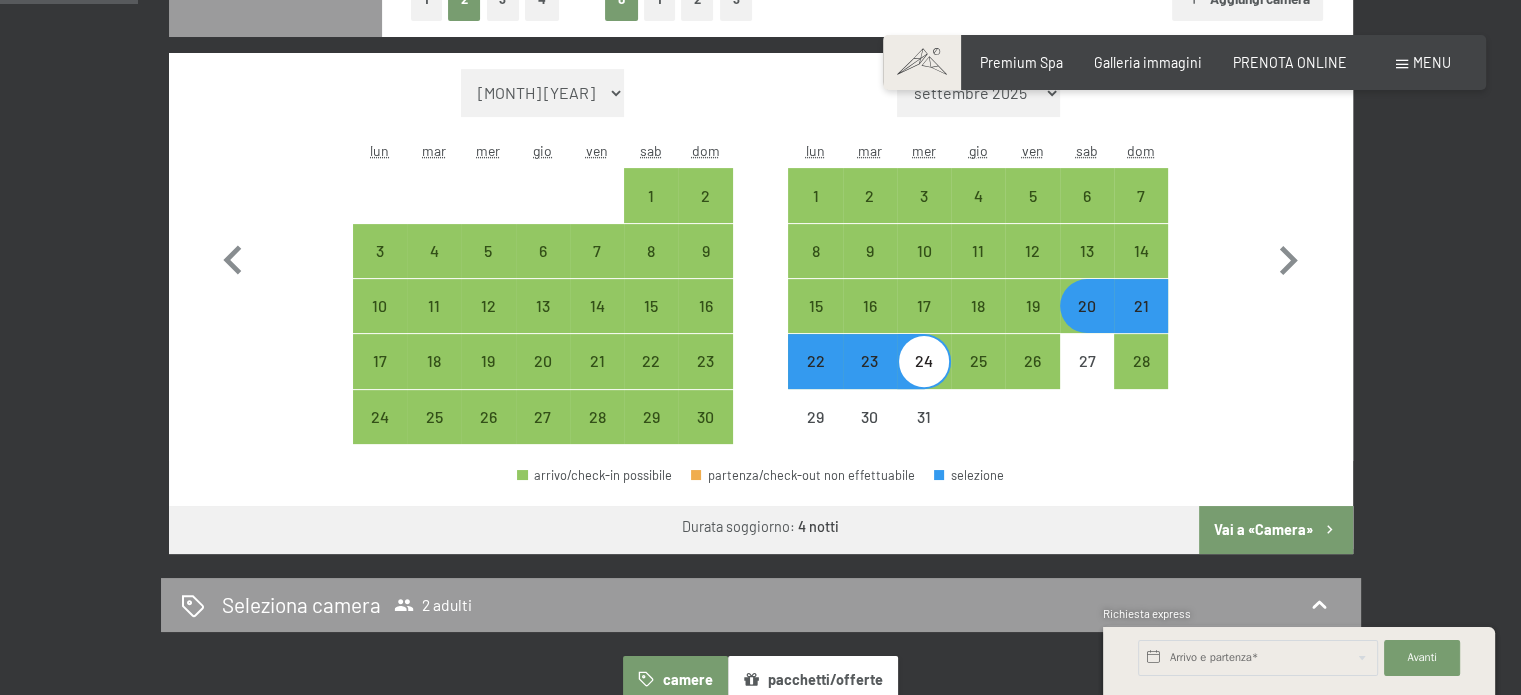 scroll, scrollTop: 600, scrollLeft: 0, axis: vertical 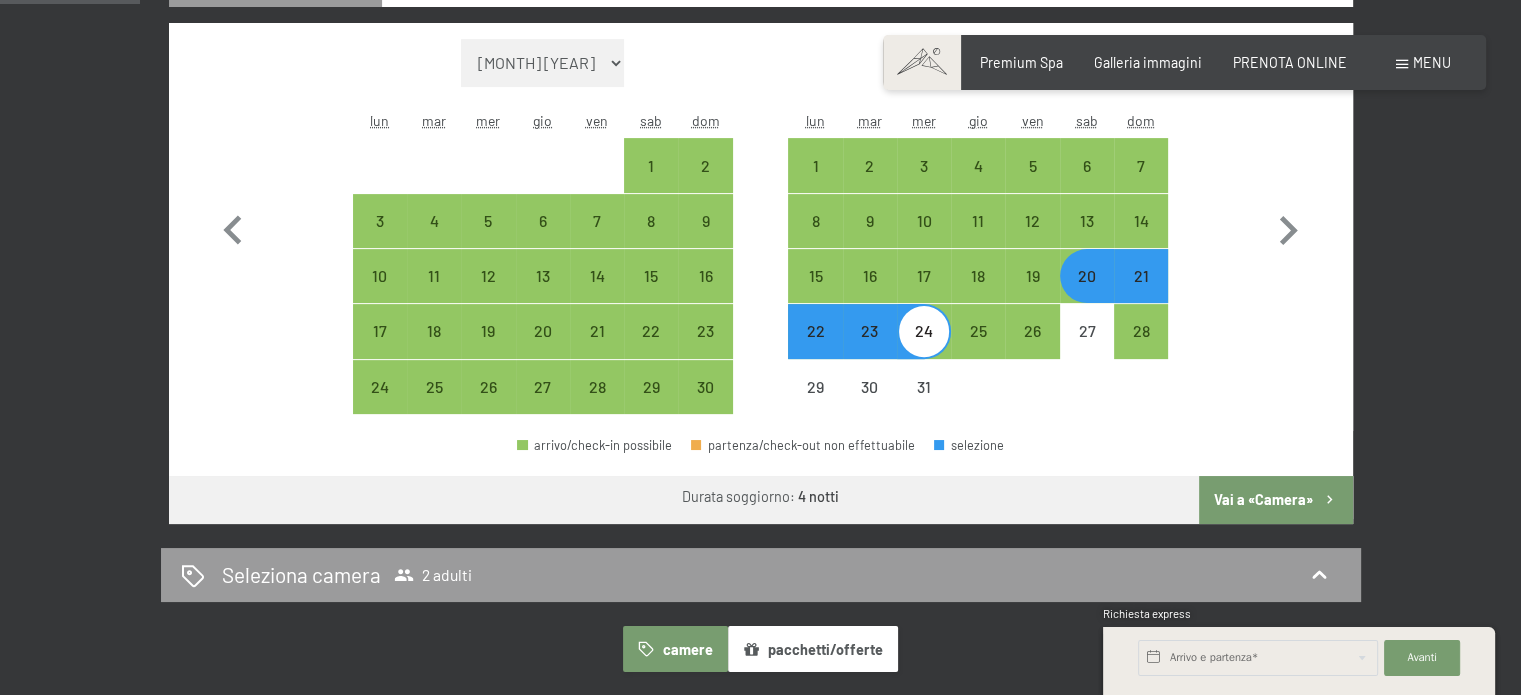 click on "Vai a «Camera»" at bounding box center [1275, 500] 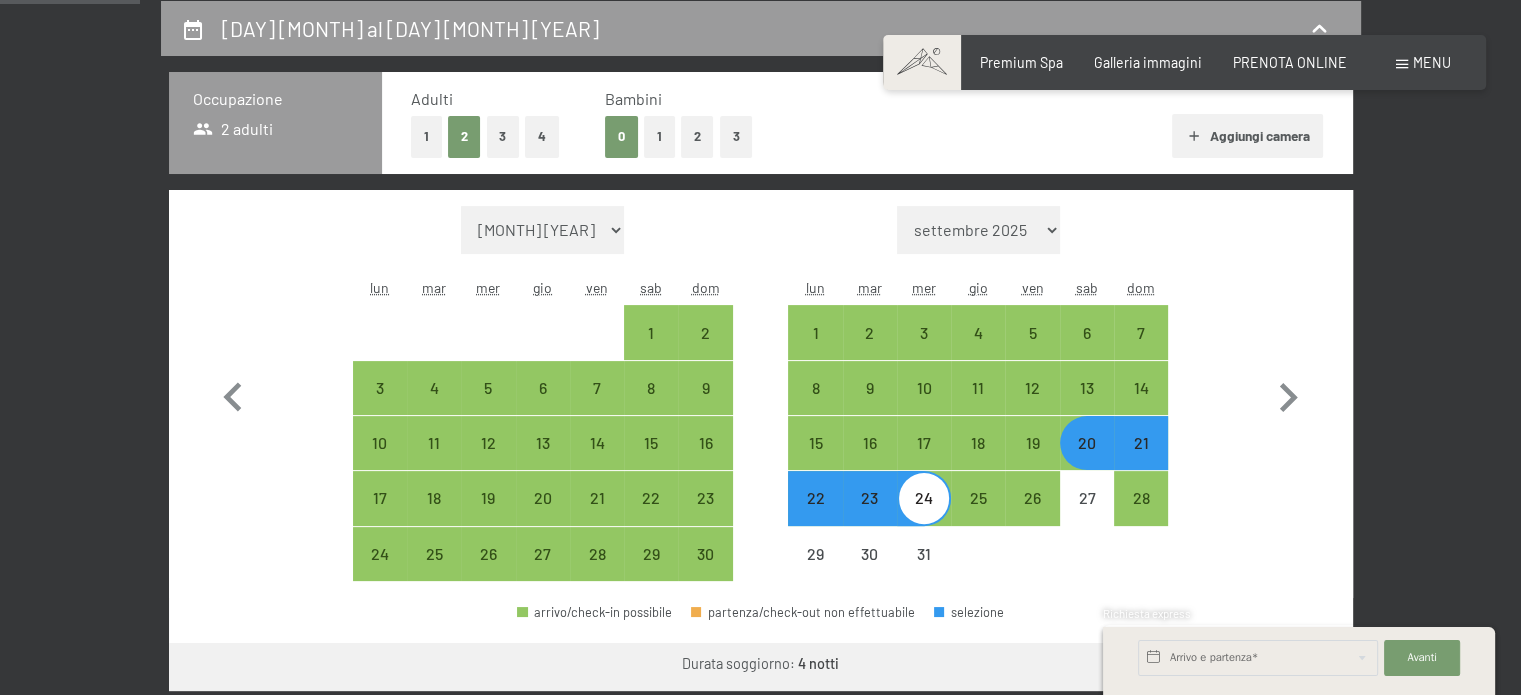 select on "[YEAR]-[MONTH]-[DAY]" 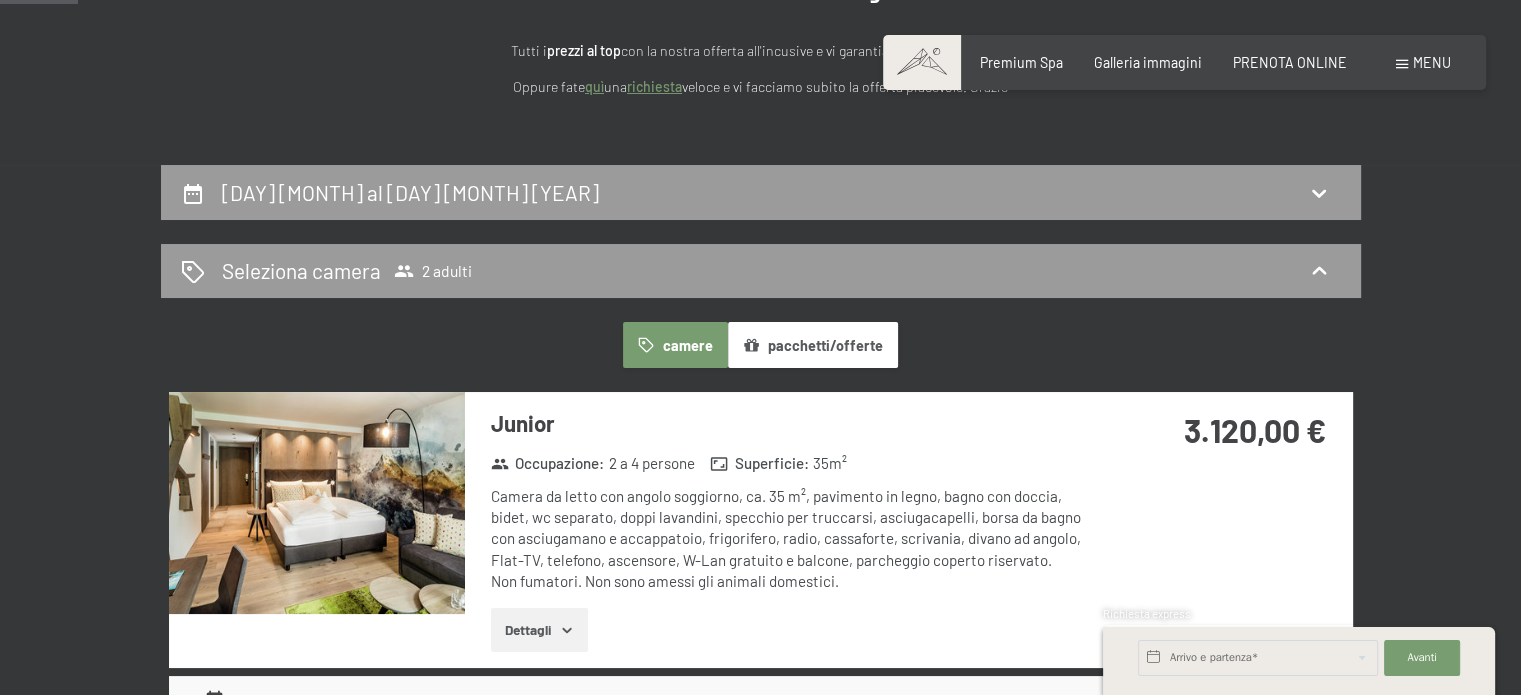 scroll, scrollTop: 233, scrollLeft: 0, axis: vertical 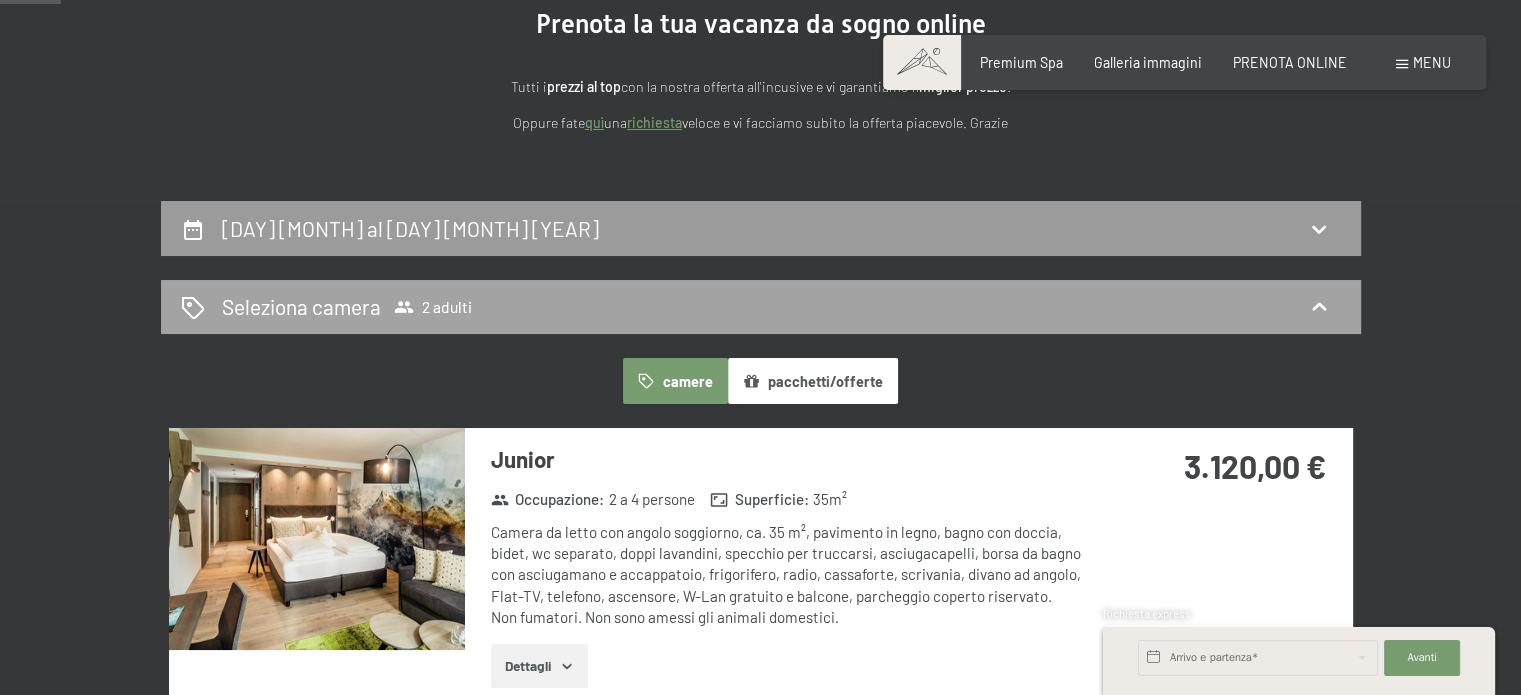 click 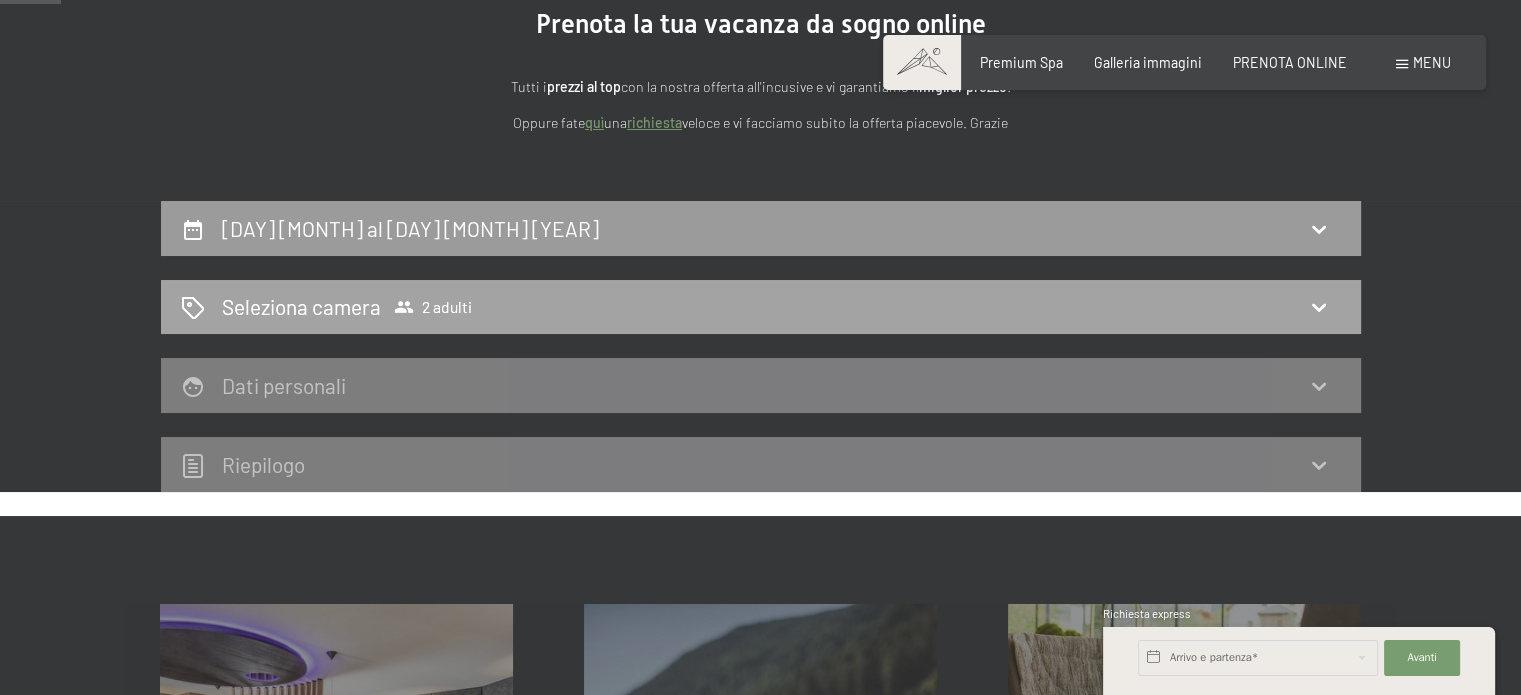click 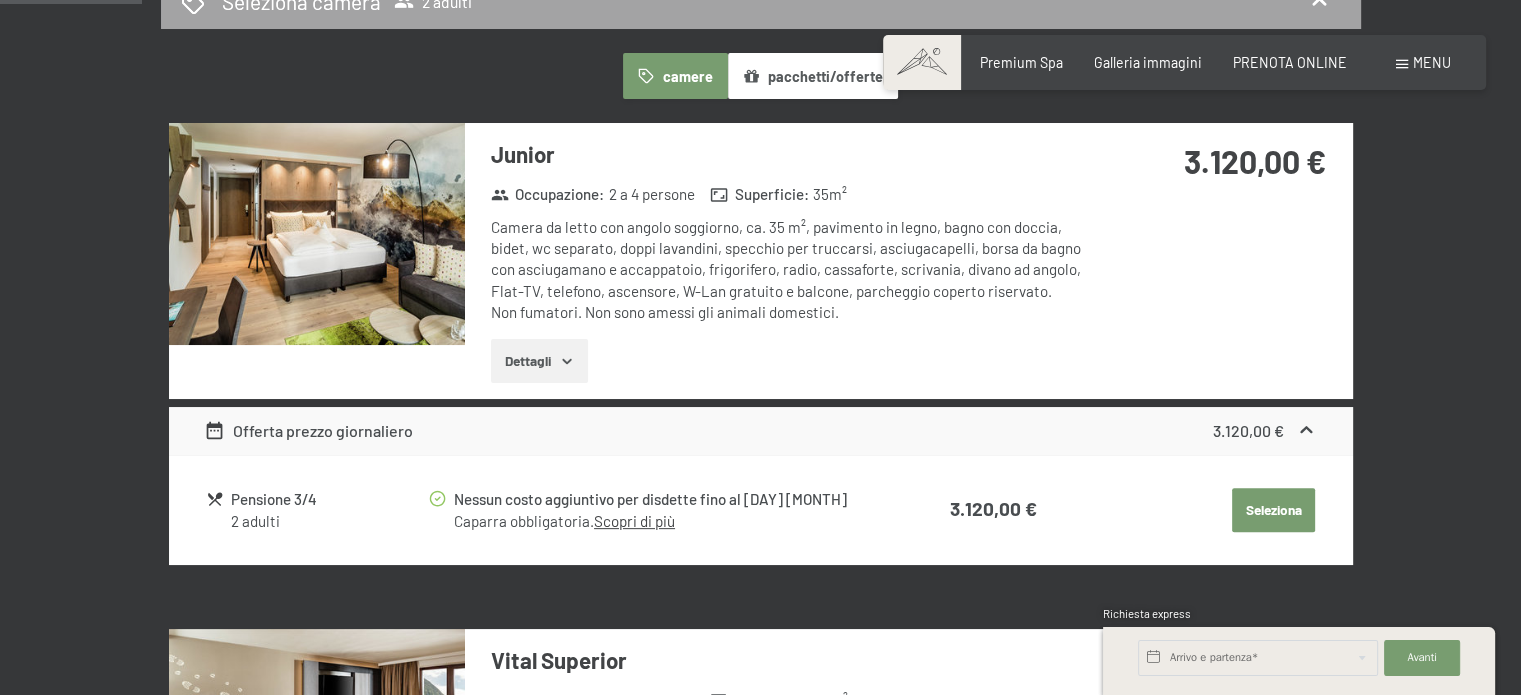 scroll, scrollTop: 633, scrollLeft: 0, axis: vertical 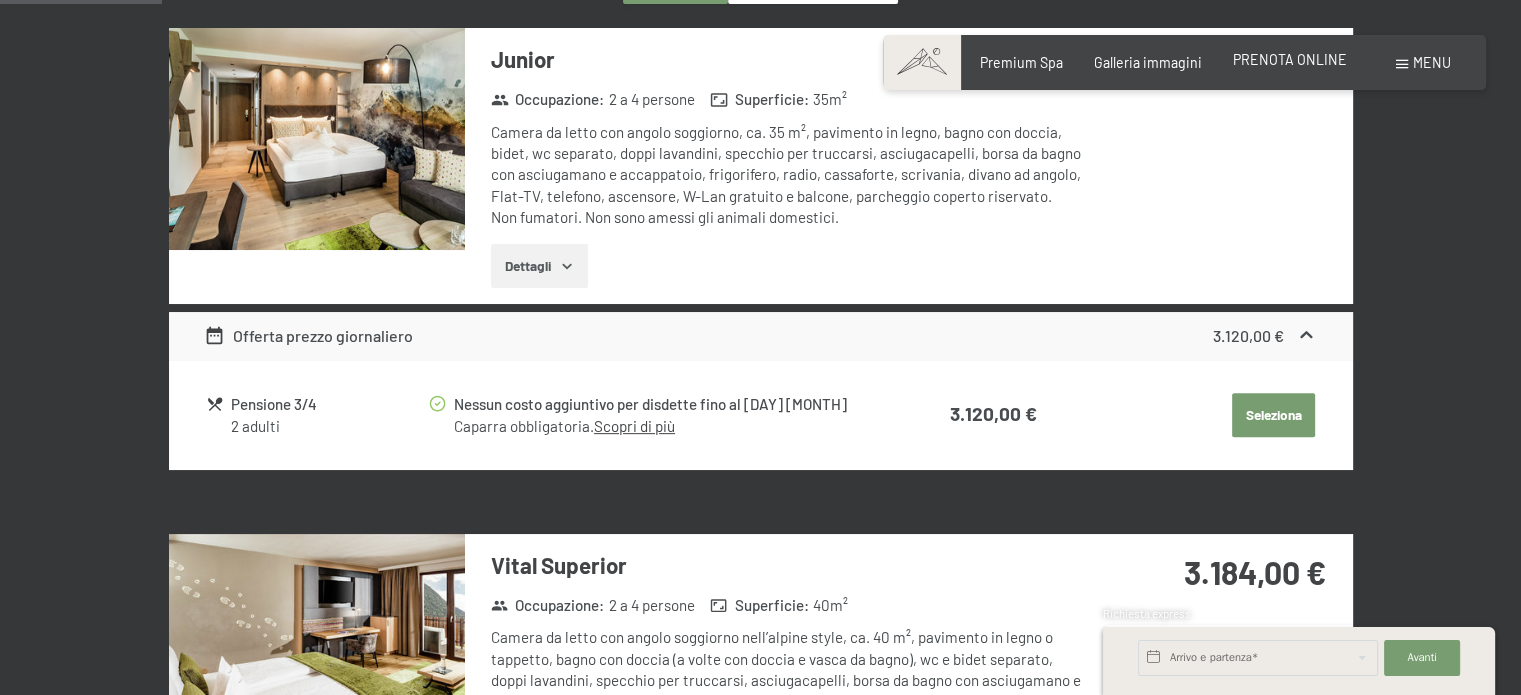 click on "PRENOTA ONLINE" at bounding box center (1290, 59) 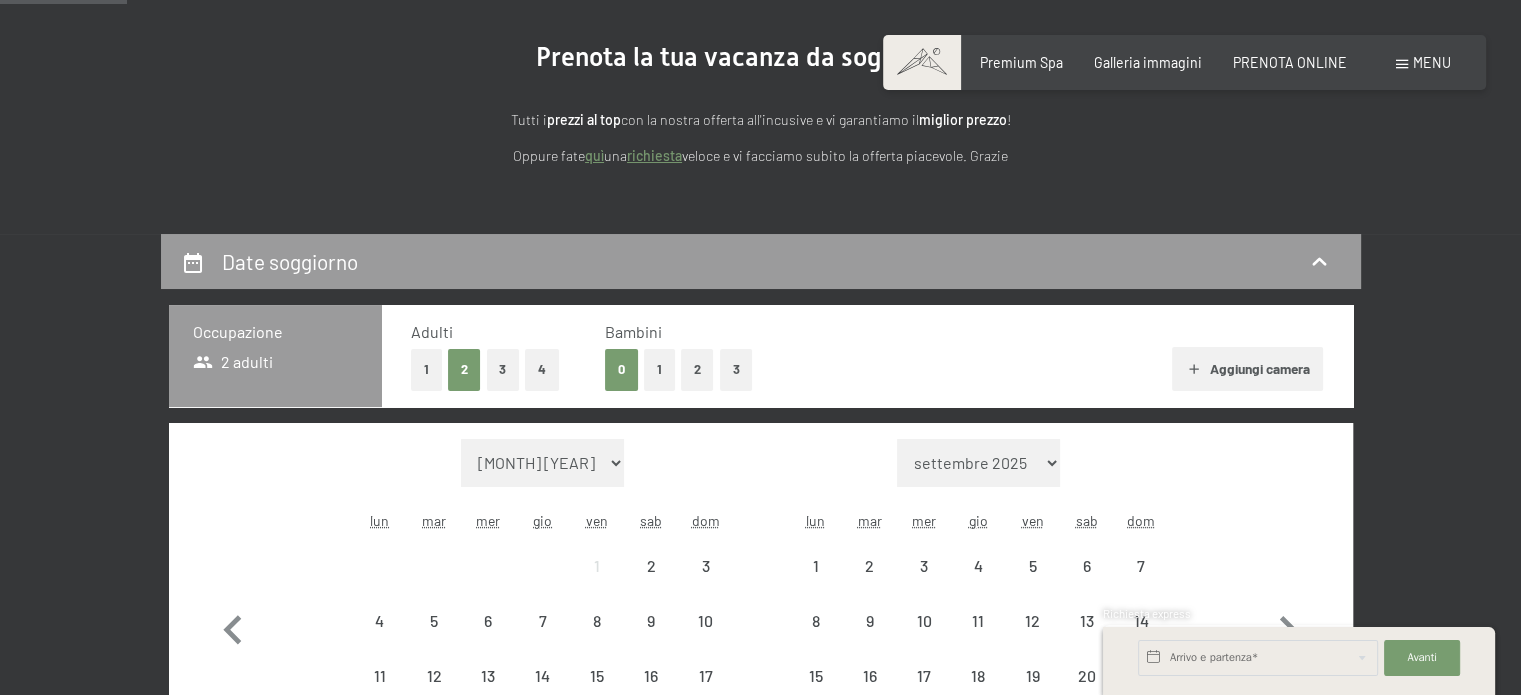 scroll, scrollTop: 200, scrollLeft: 0, axis: vertical 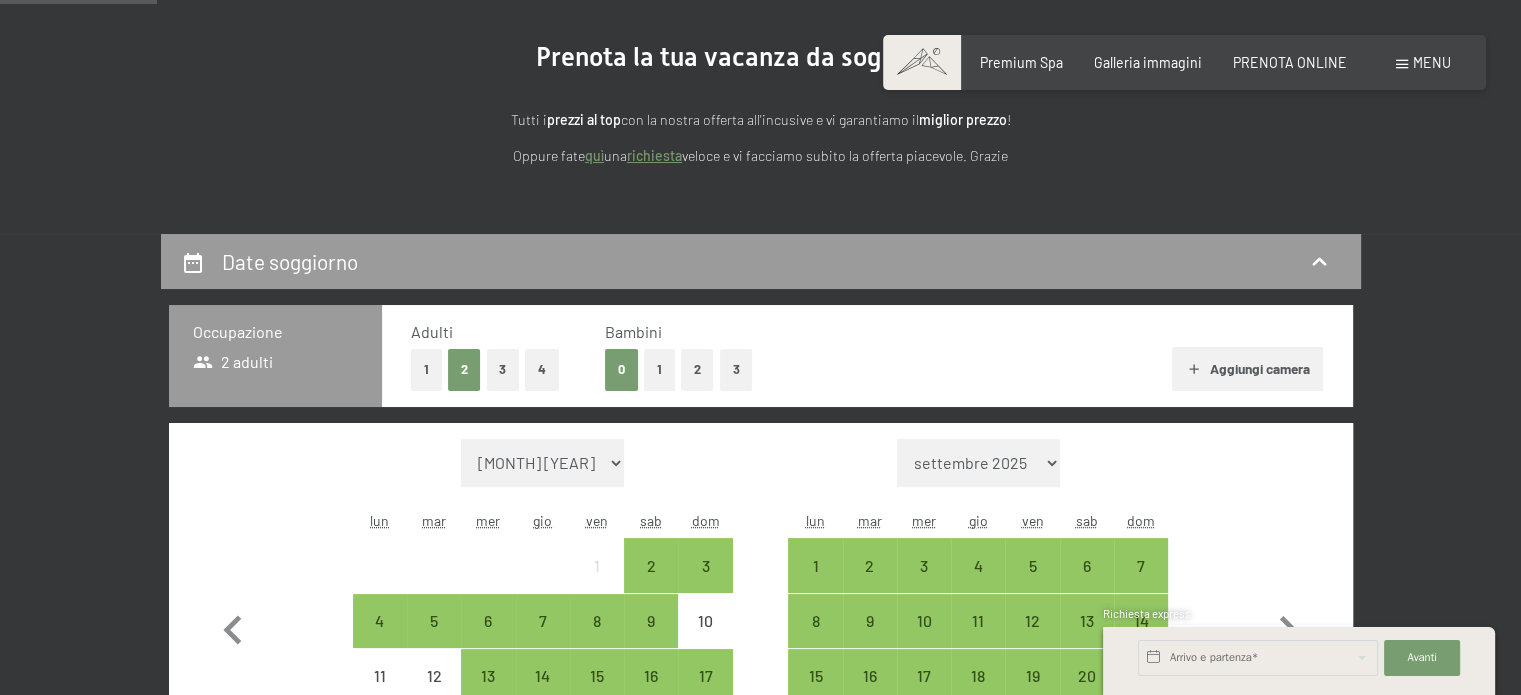 click on "4" at bounding box center (542, 369) 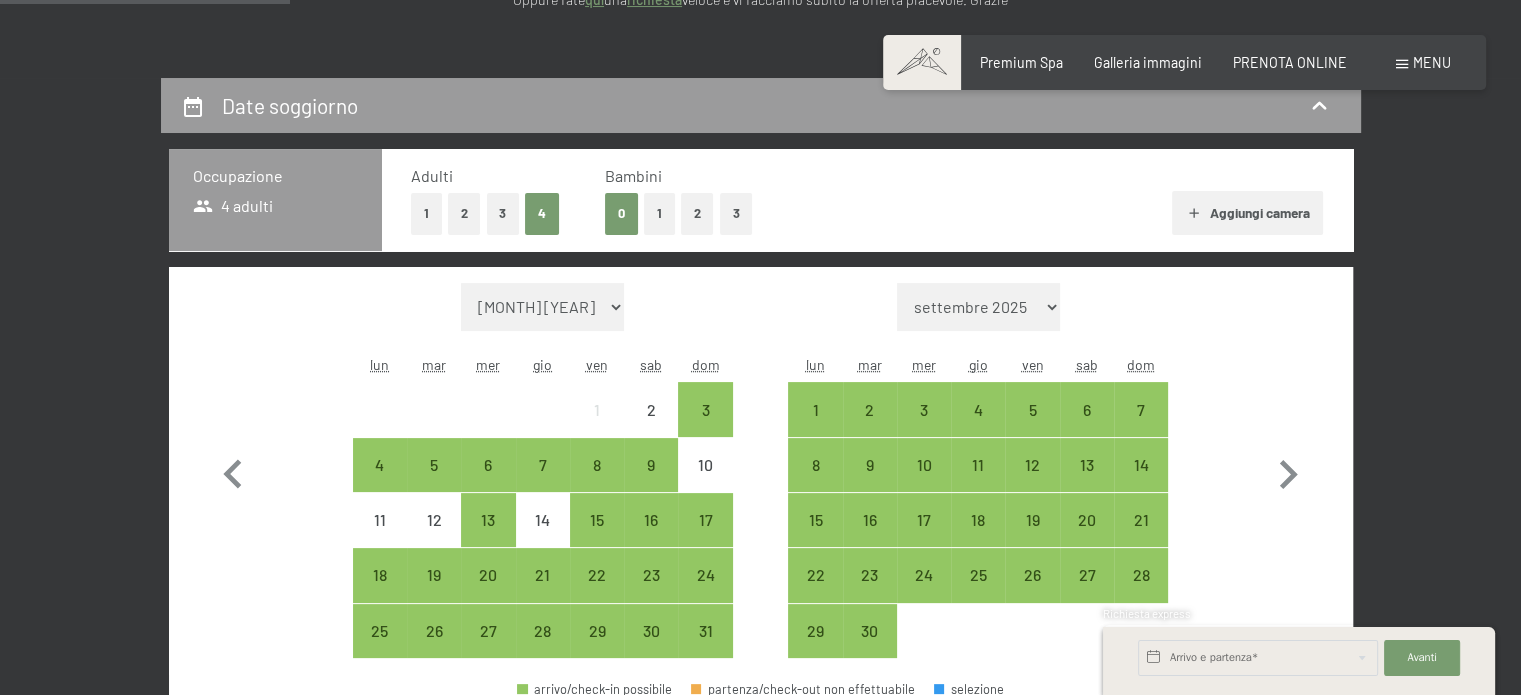 scroll, scrollTop: 400, scrollLeft: 0, axis: vertical 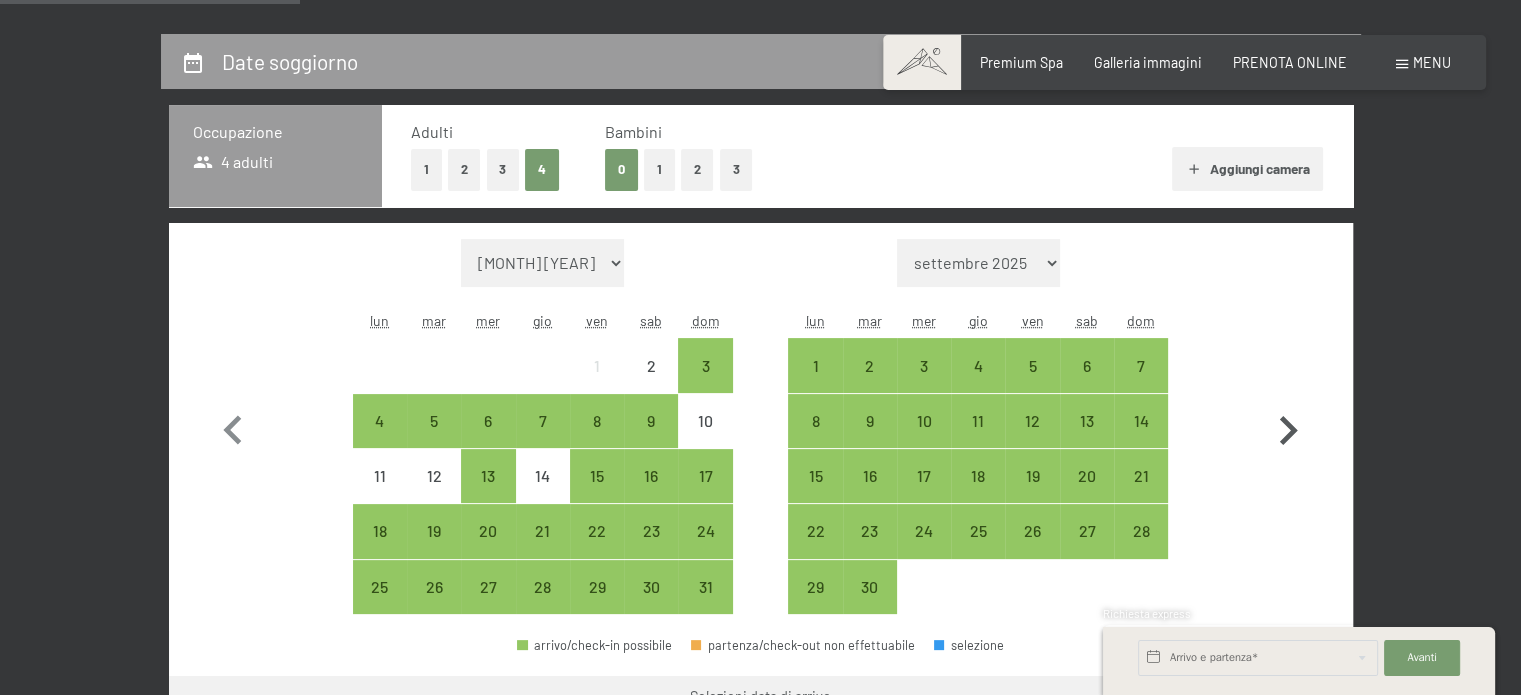 click 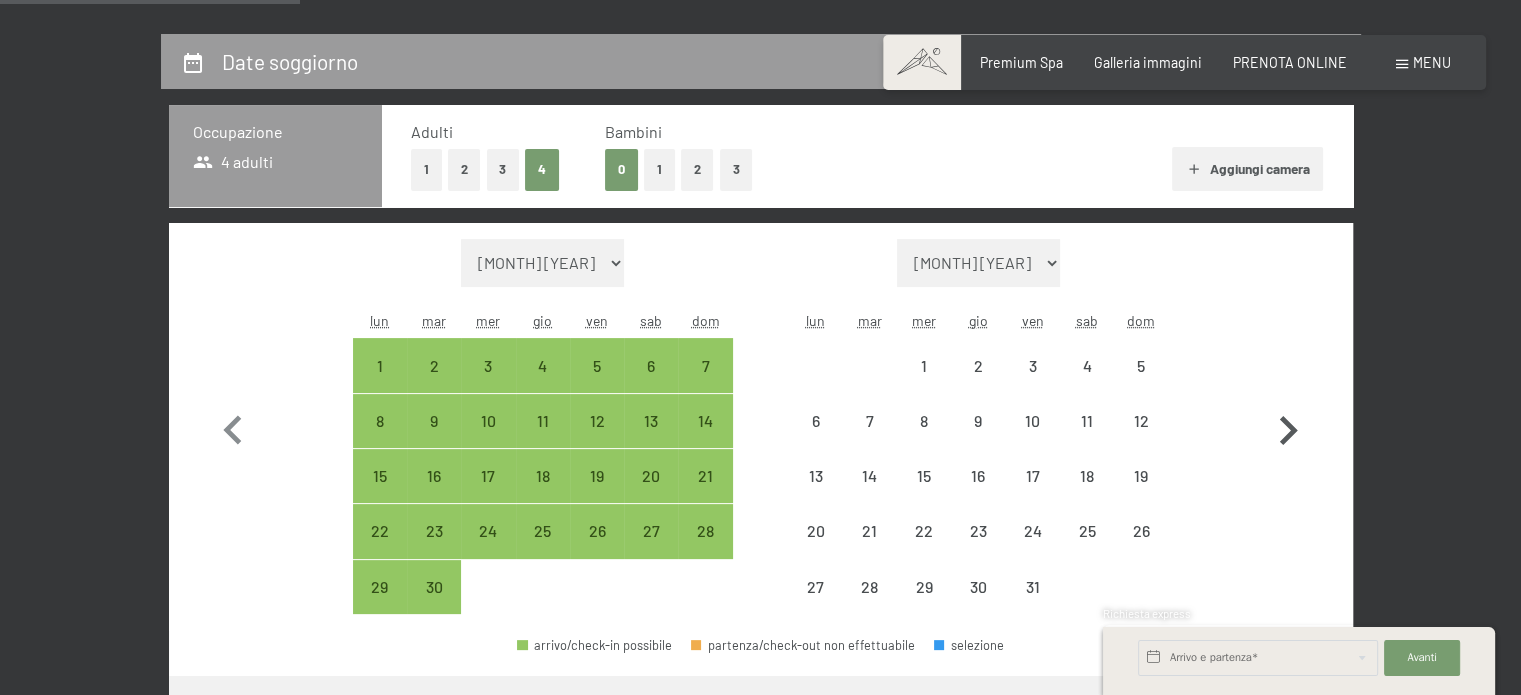 click 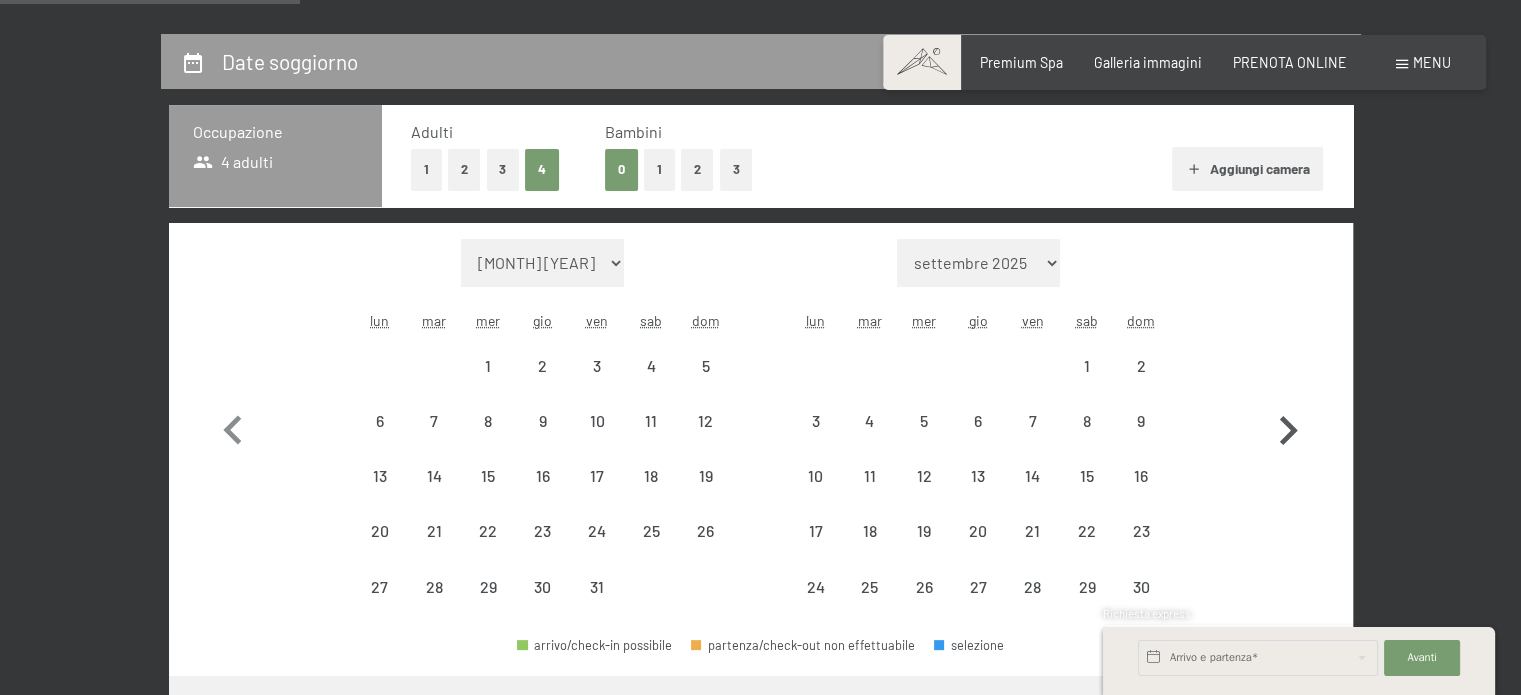 click 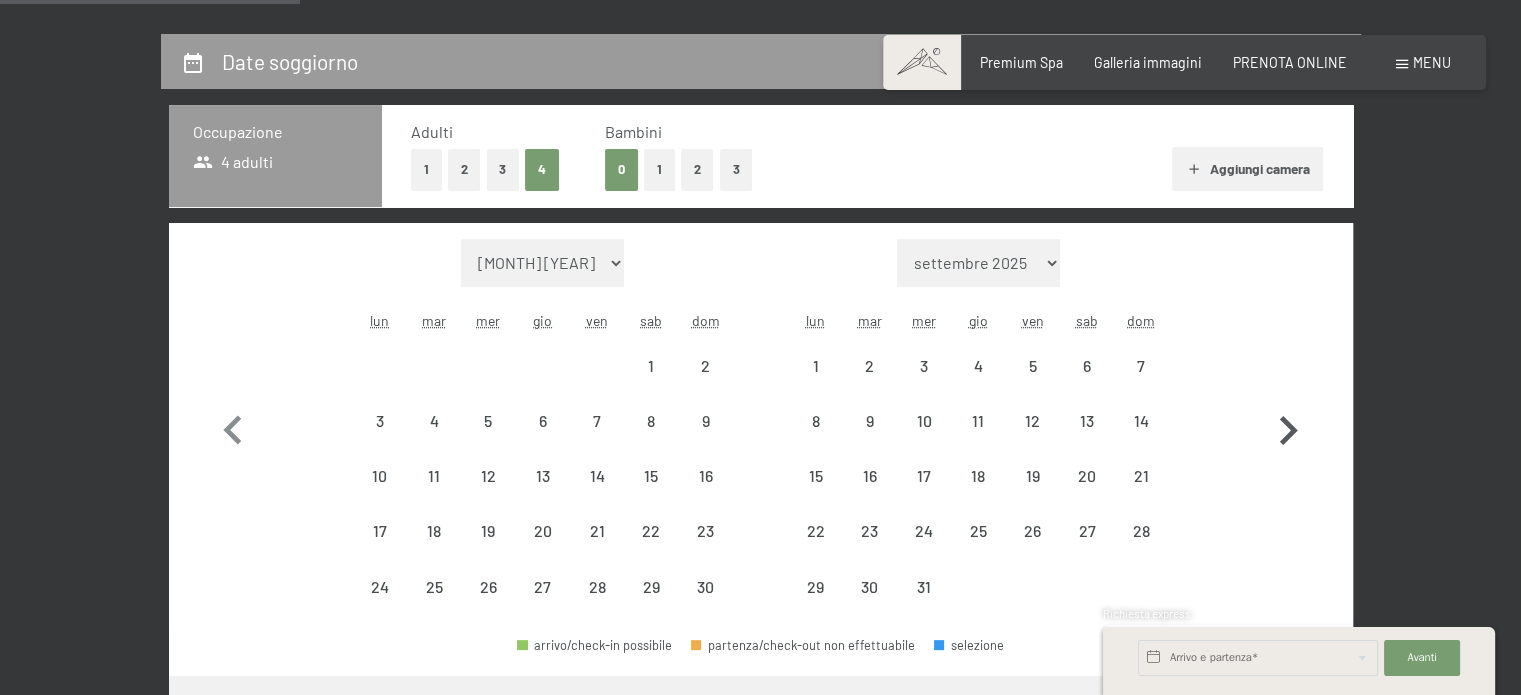 select on "[YEAR]-[MONTH]-[DAY]" 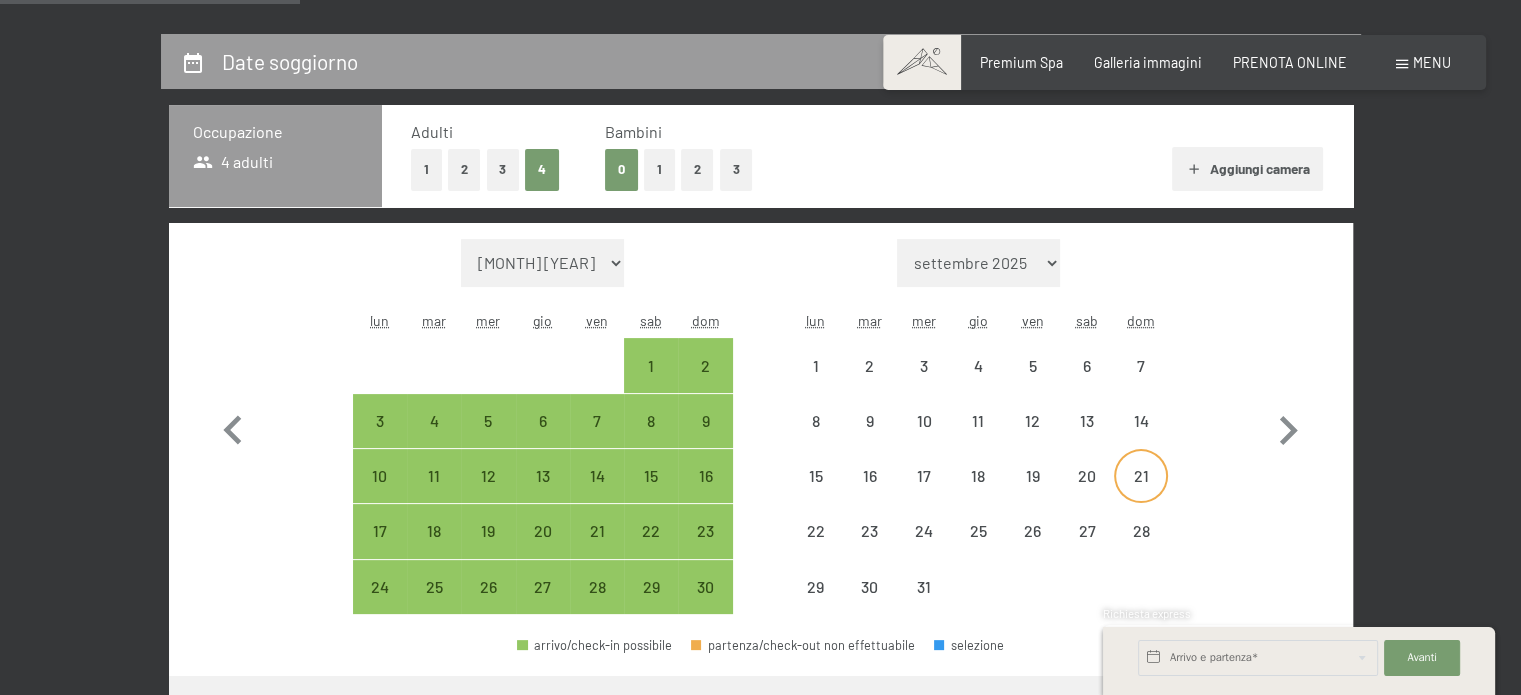 select on "[YEAR]-[MONTH]-[DAY]" 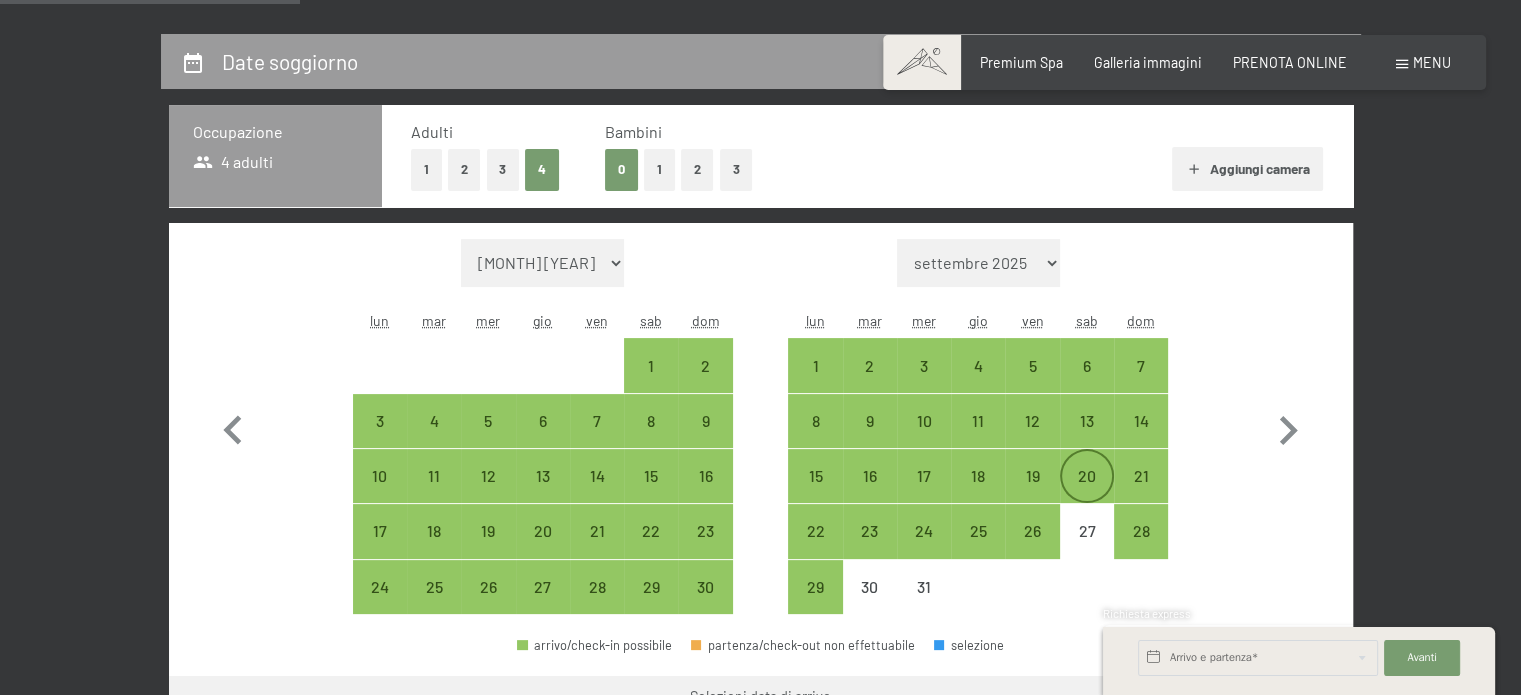 click on "20" at bounding box center [1087, 493] 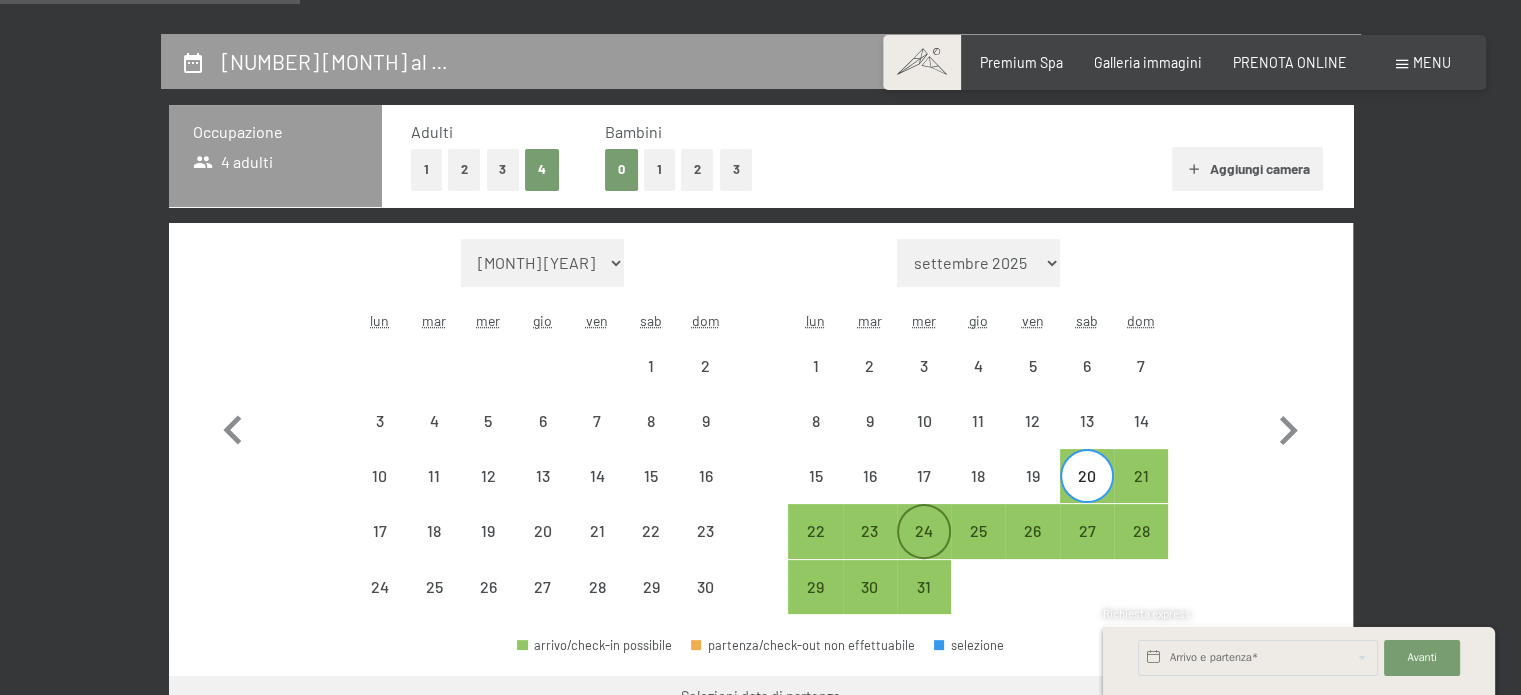 click on "24" at bounding box center [924, 548] 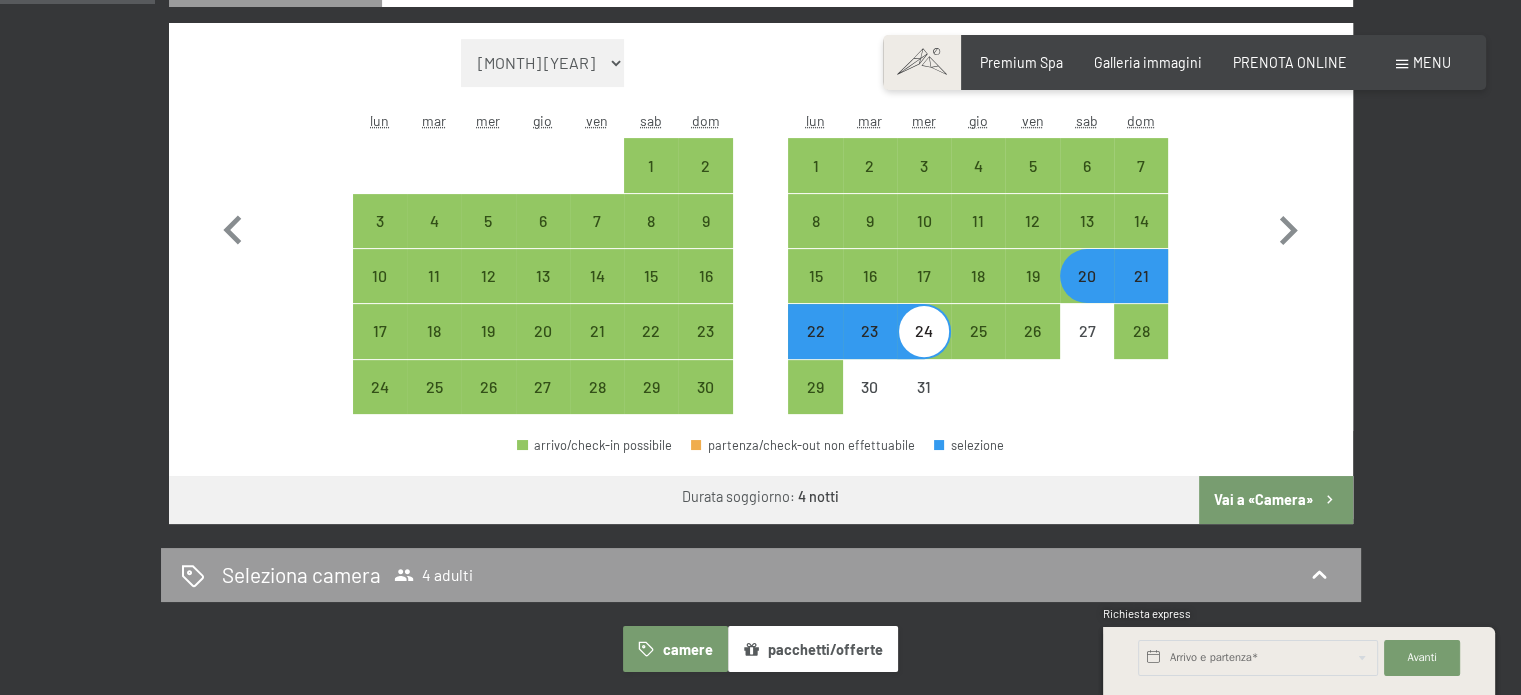 click on "Vai a «Camera»" at bounding box center [1275, 500] 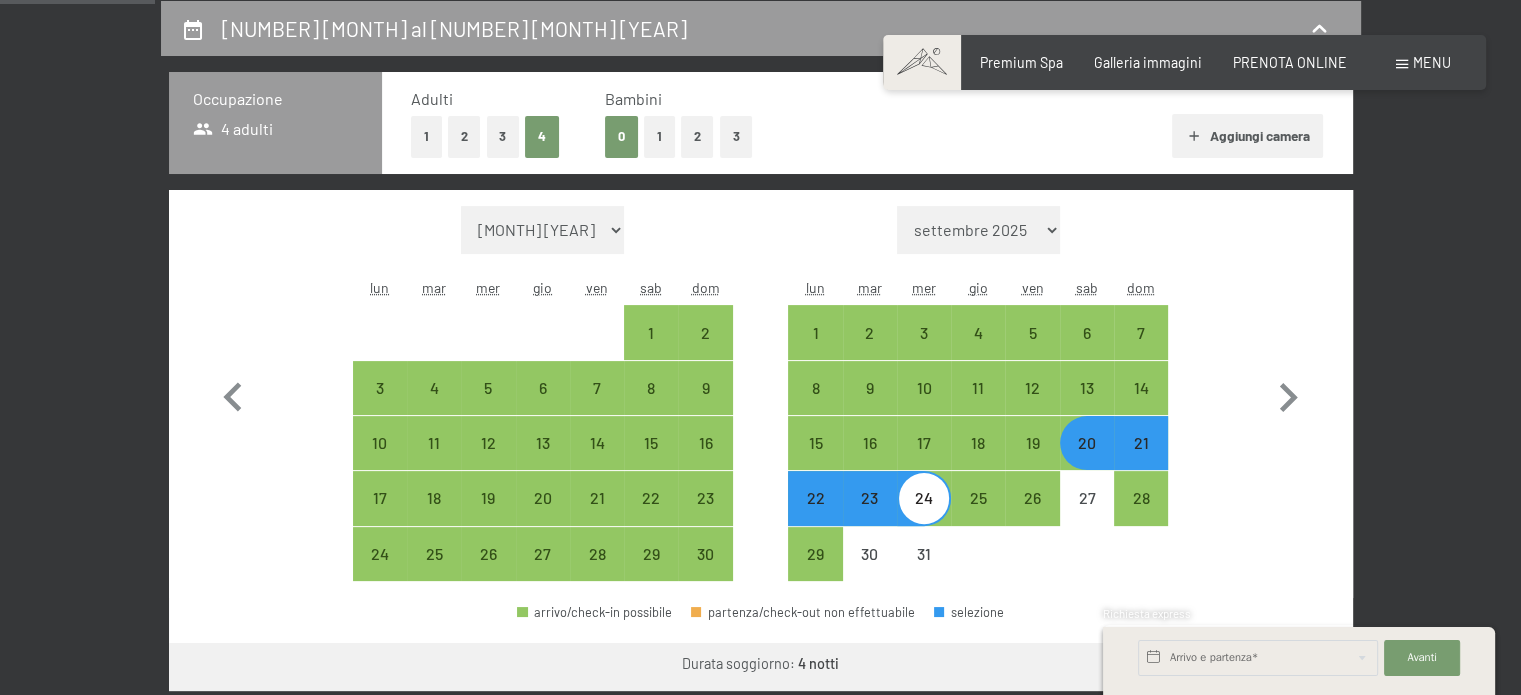 select on "[YEAR]-[MONTH]-[DAY]" 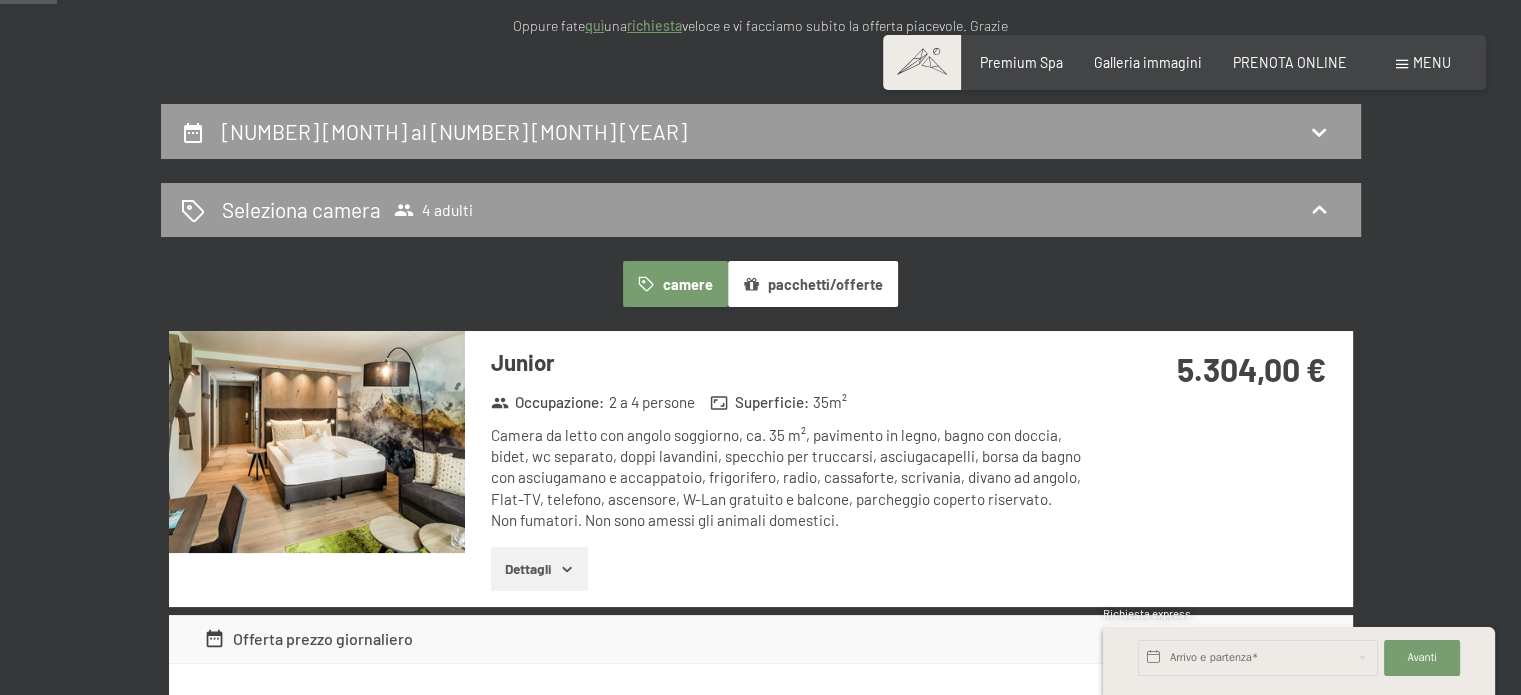 scroll, scrollTop: 33, scrollLeft: 0, axis: vertical 